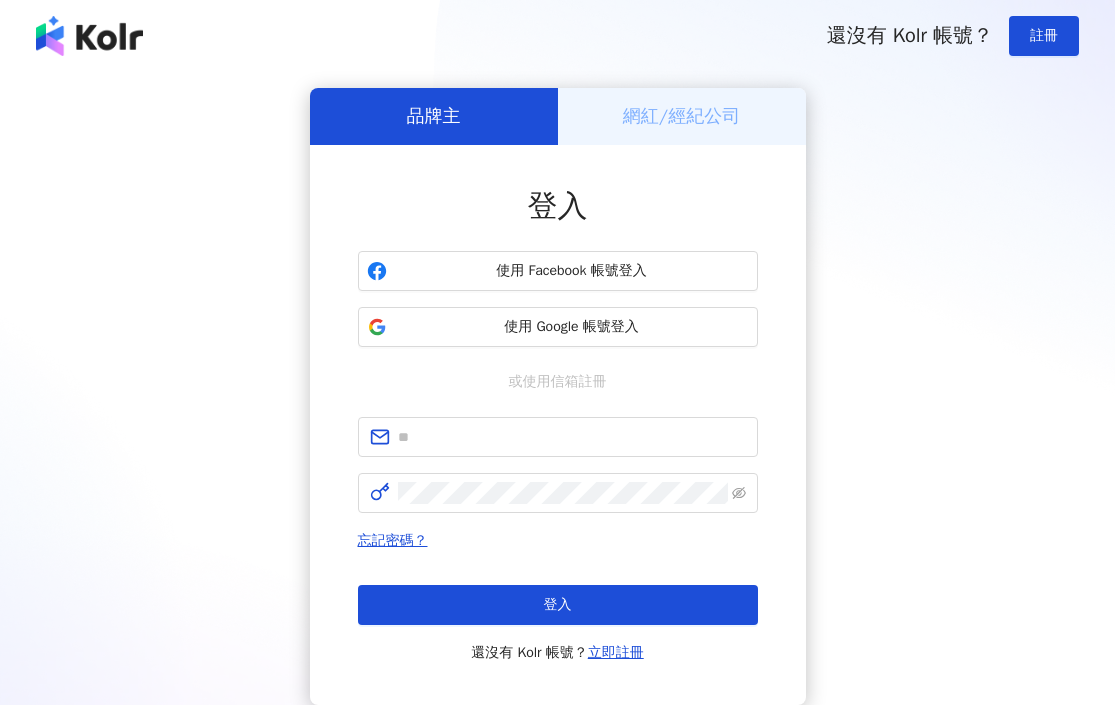 scroll, scrollTop: 0, scrollLeft: 0, axis: both 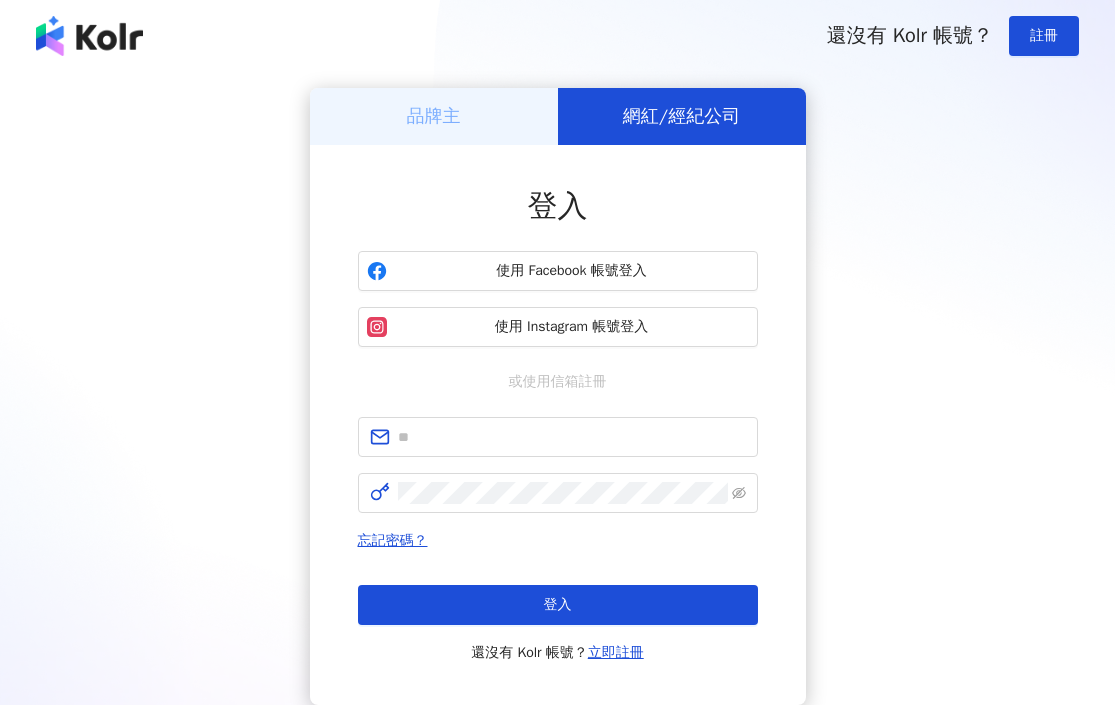 click on "品牌主" at bounding box center (434, 116) 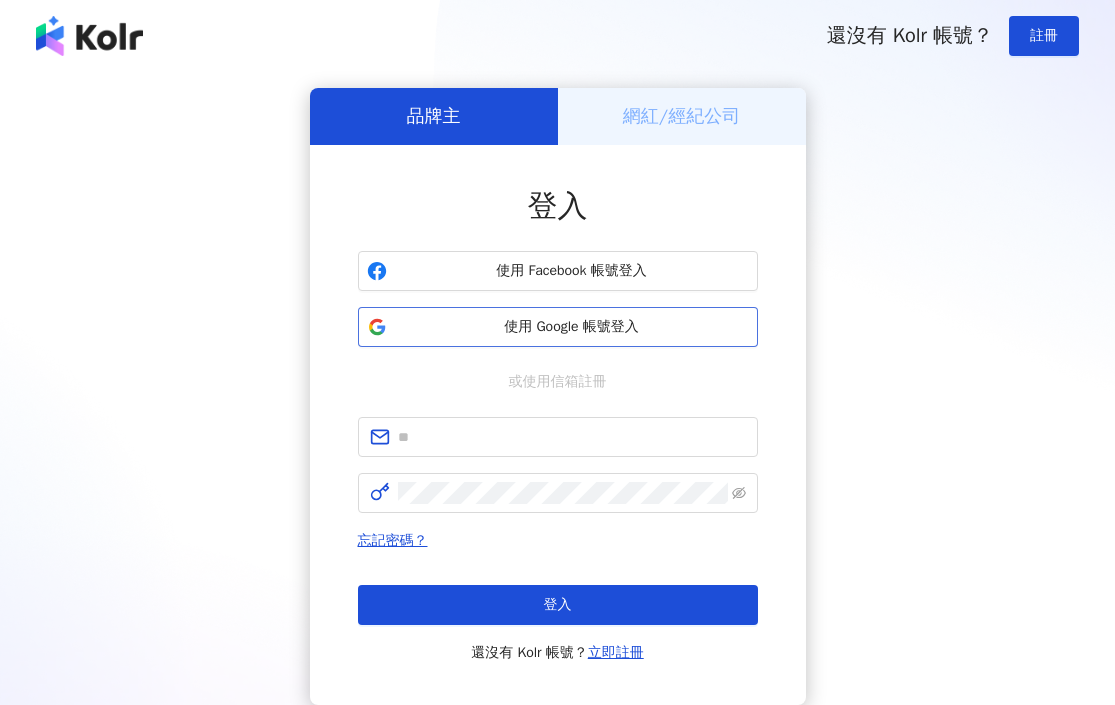 click on "使用 Google 帳號登入" at bounding box center [572, 327] 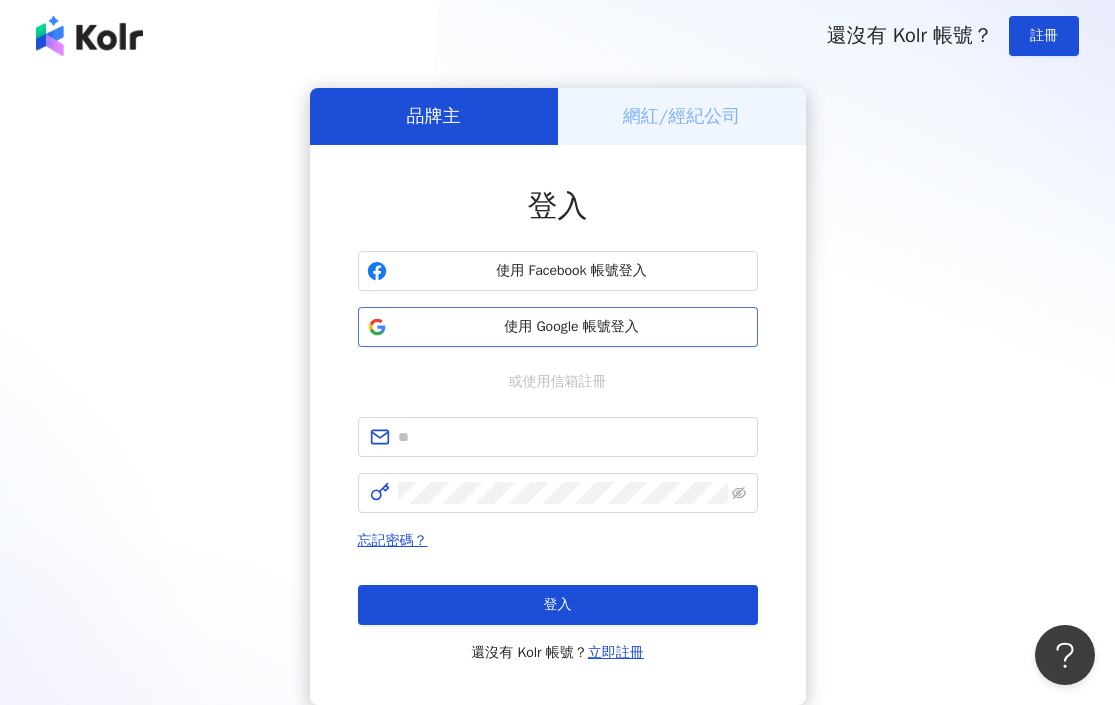 scroll, scrollTop: 0, scrollLeft: 0, axis: both 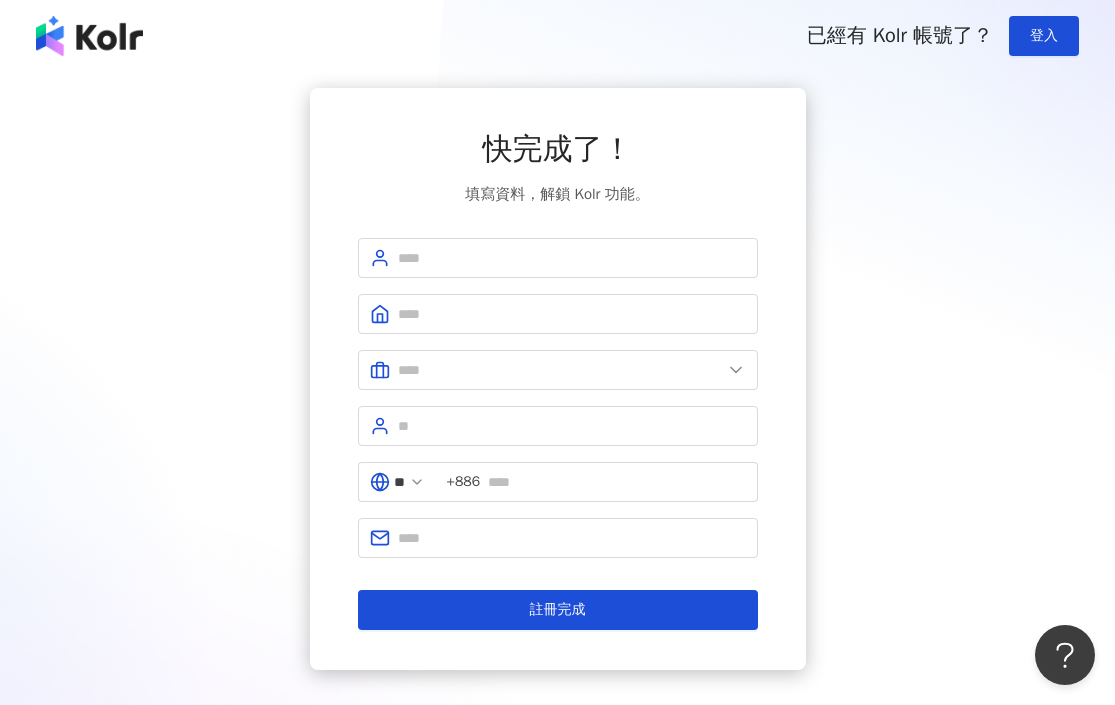 type on "**" 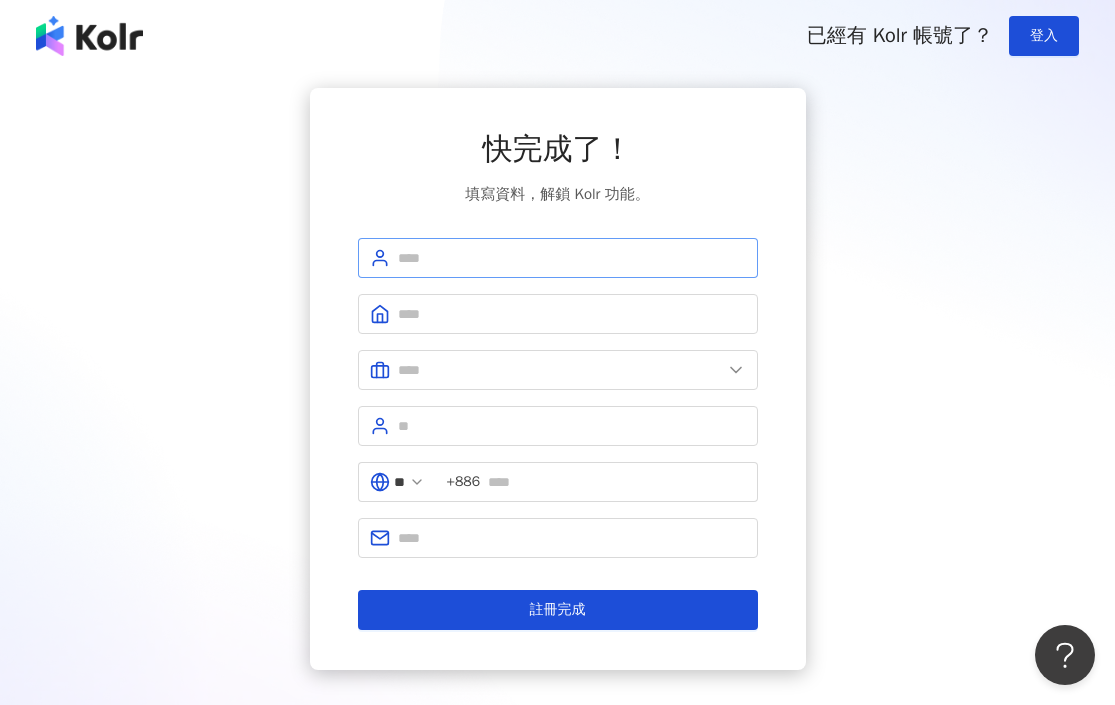 click at bounding box center [558, 258] 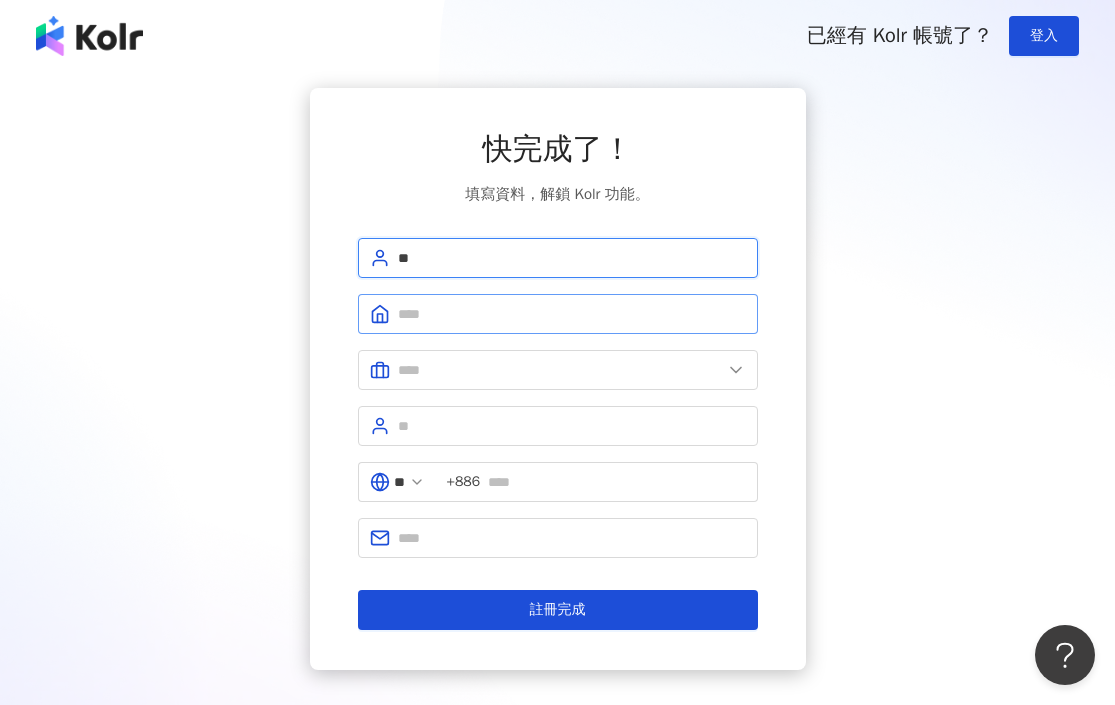 type on "**" 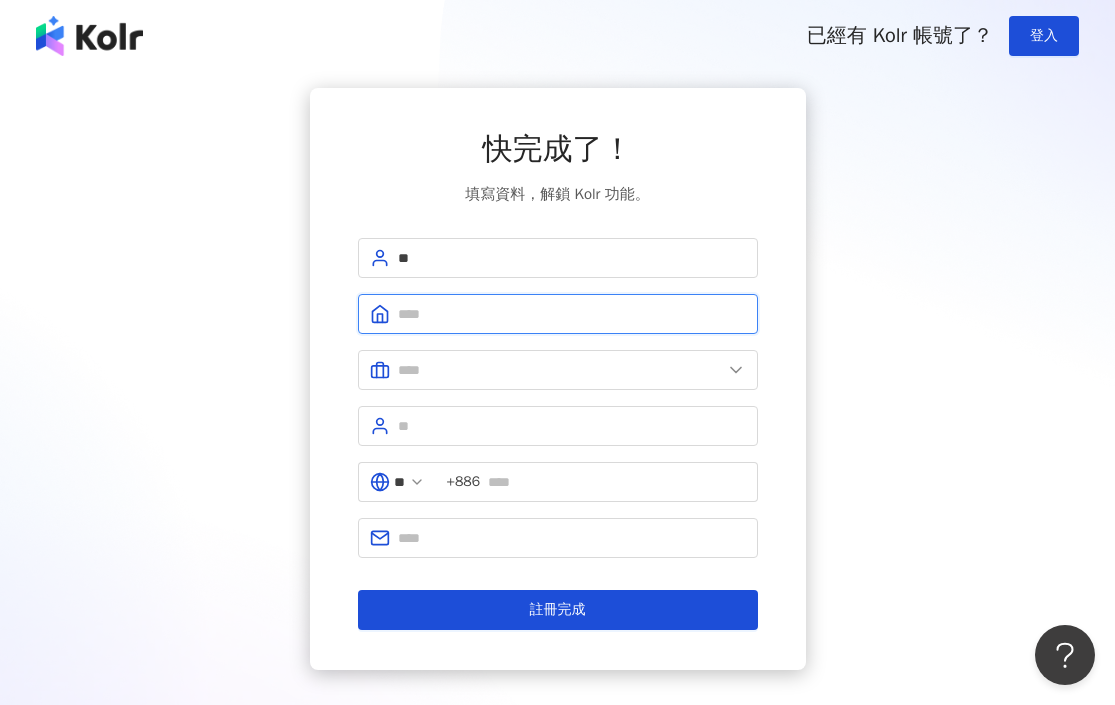 click at bounding box center (572, 314) 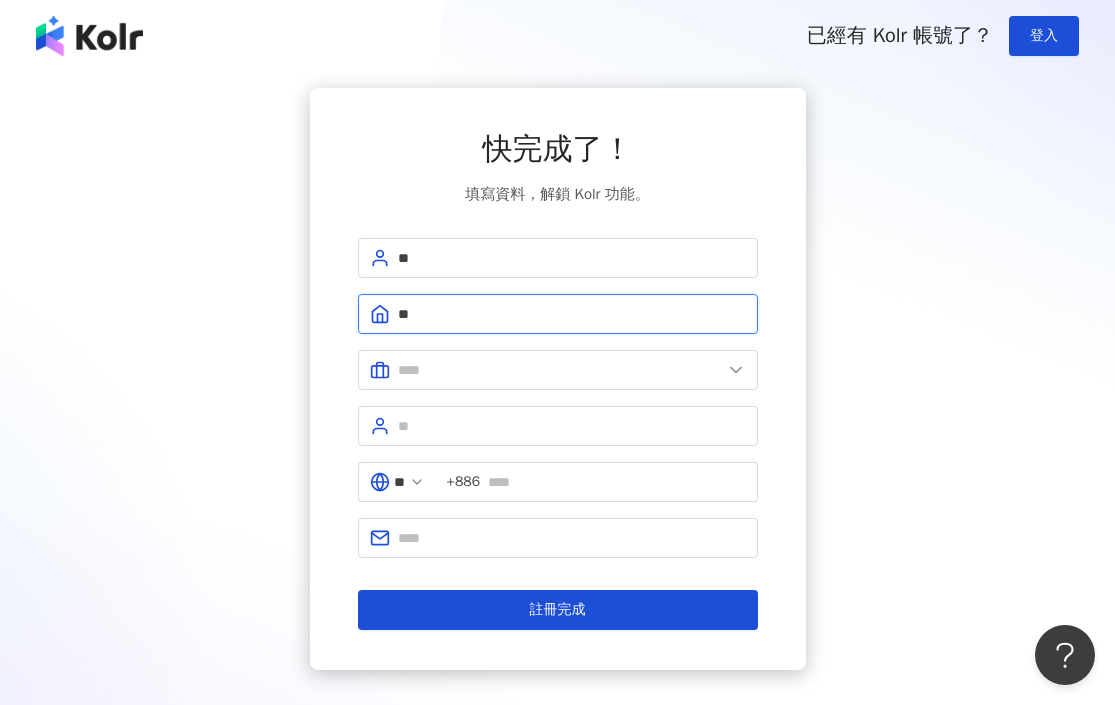 type on "*" 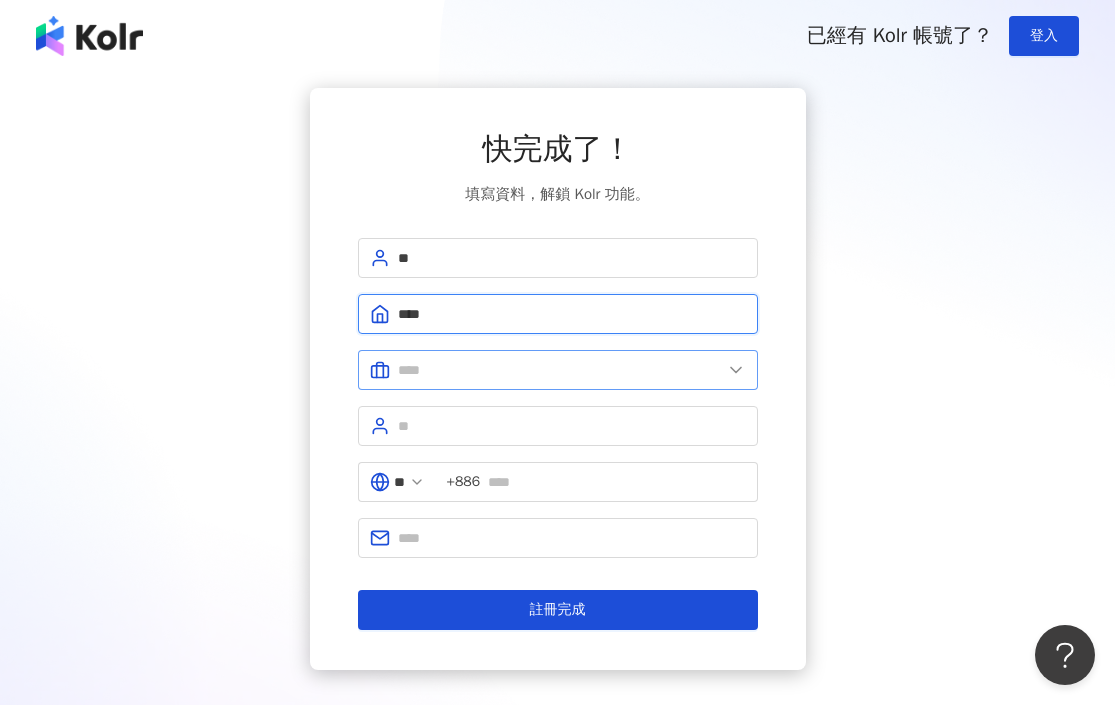 type on "****" 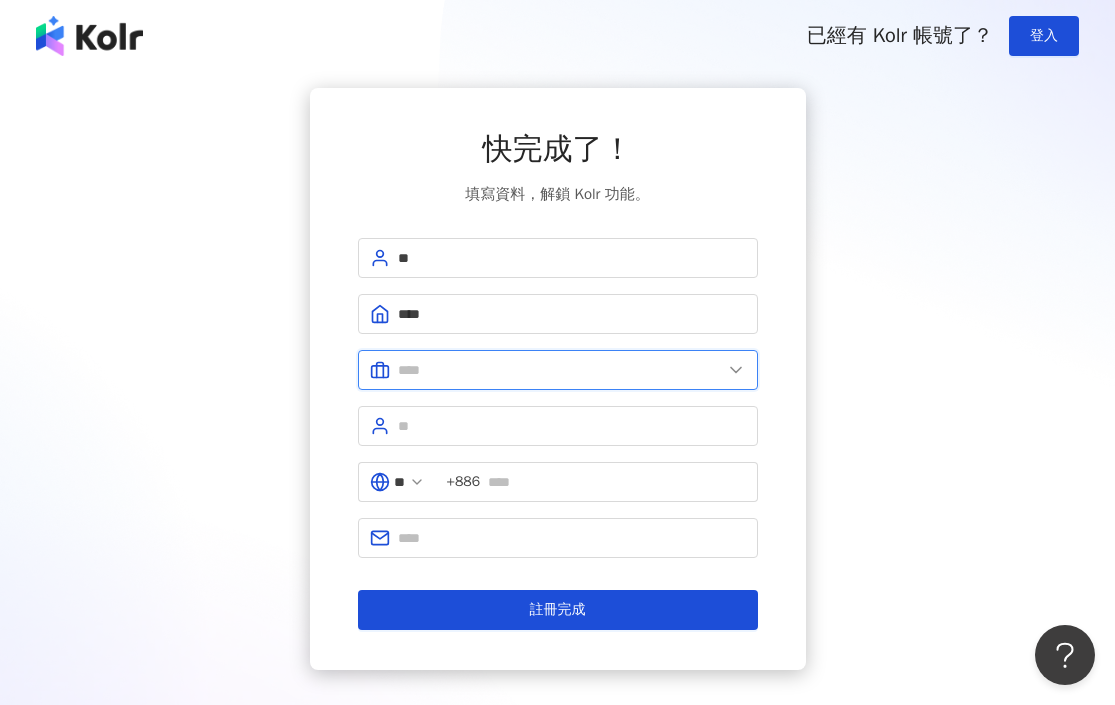 drag, startPoint x: 507, startPoint y: 370, endPoint x: 488, endPoint y: 370, distance: 19 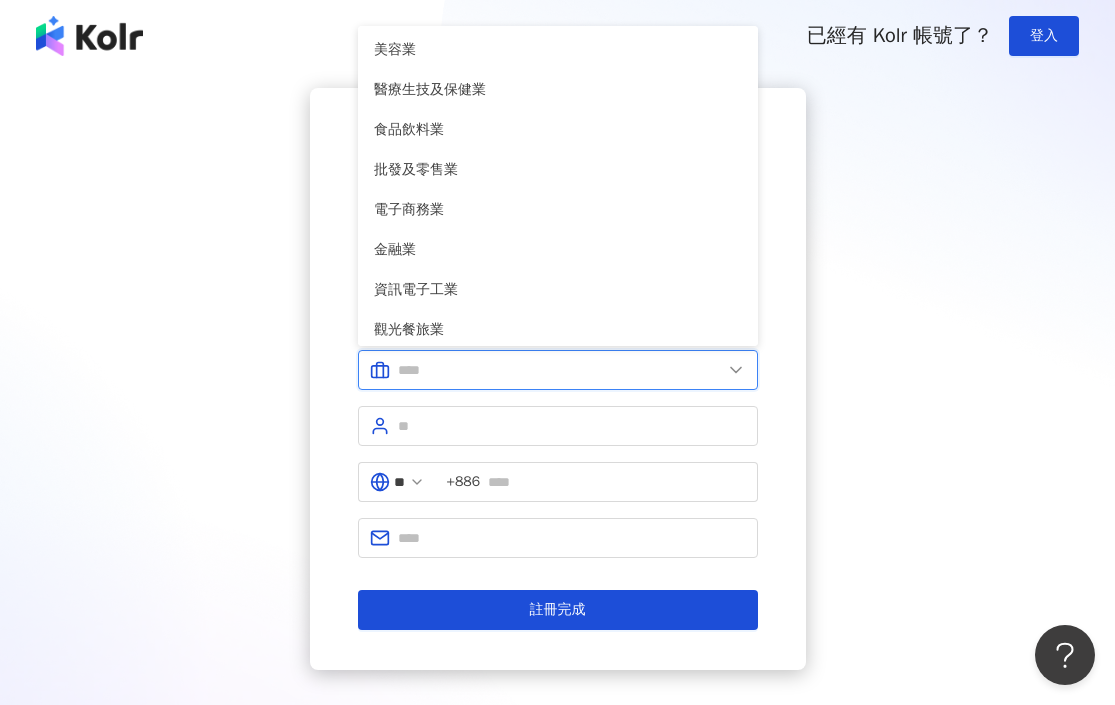 click at bounding box center (560, 370) 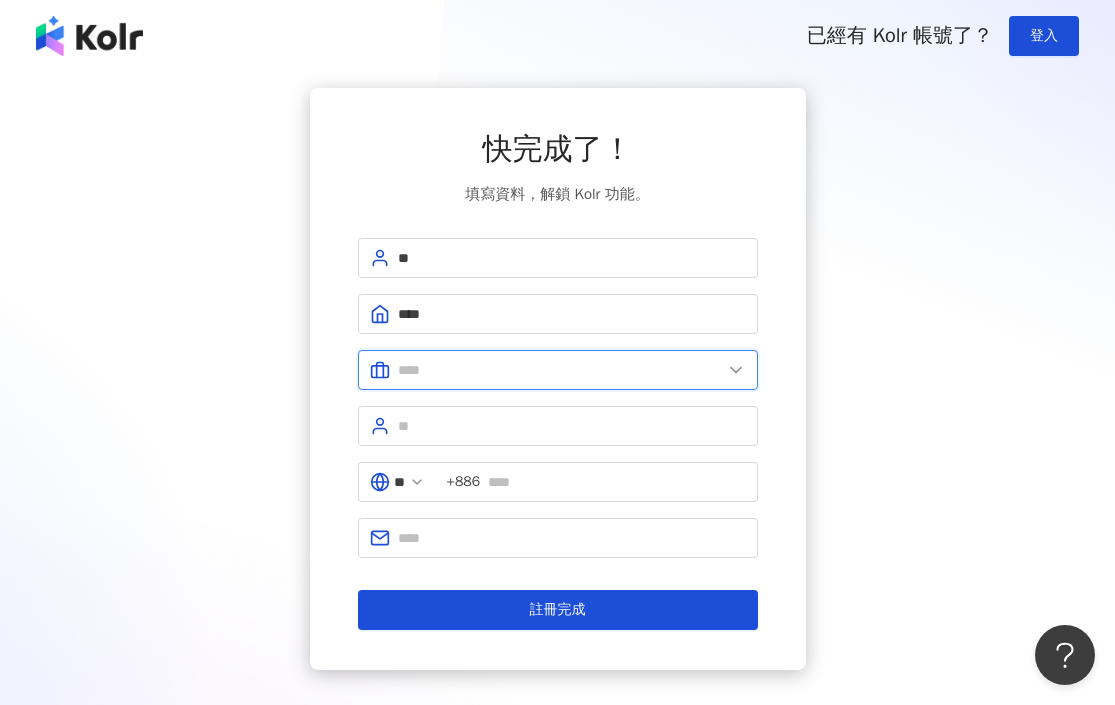 click at bounding box center [560, 370] 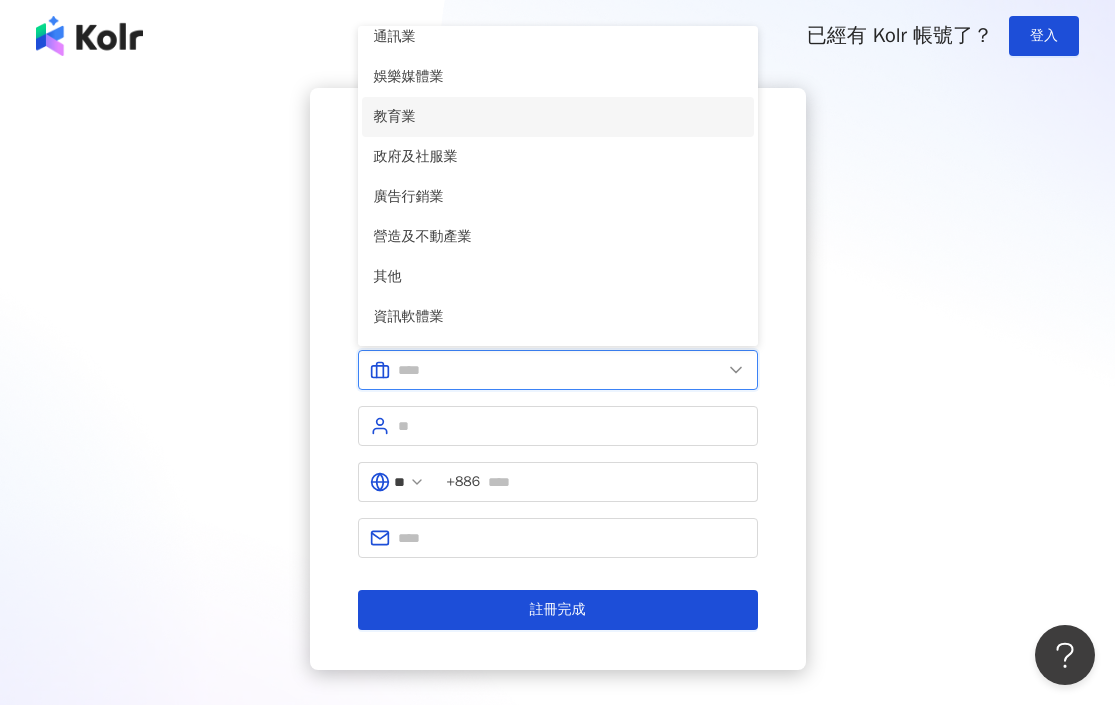 scroll, scrollTop: 408, scrollLeft: 0, axis: vertical 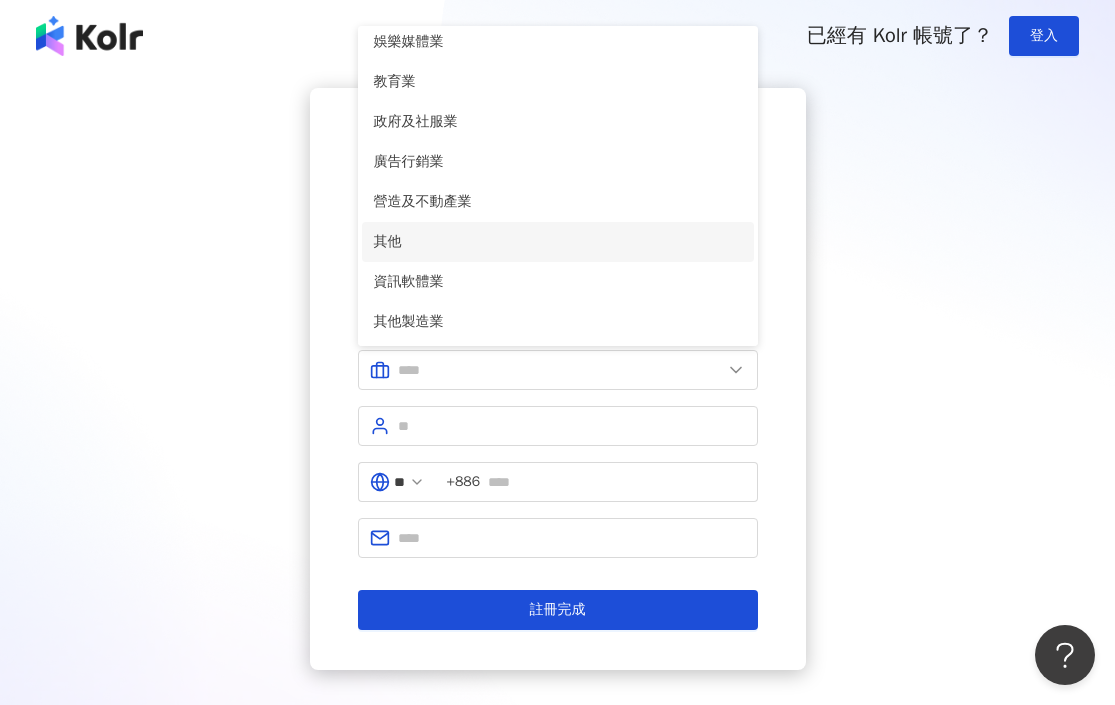 click on "其他" at bounding box center (558, 242) 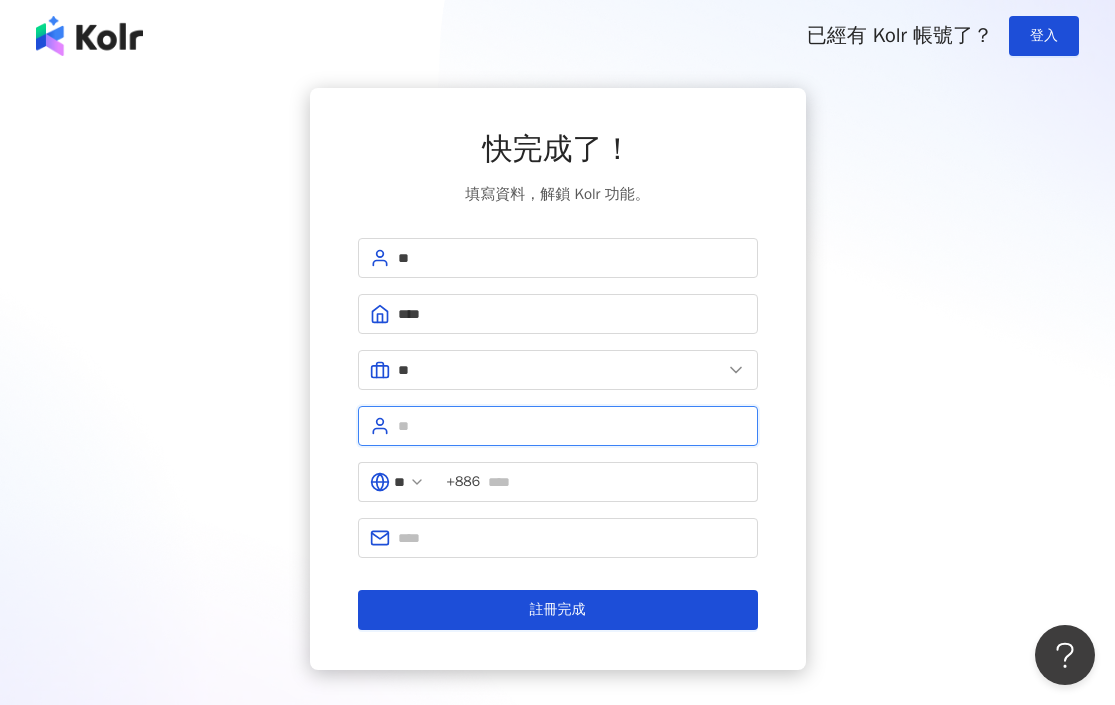 click at bounding box center [572, 426] 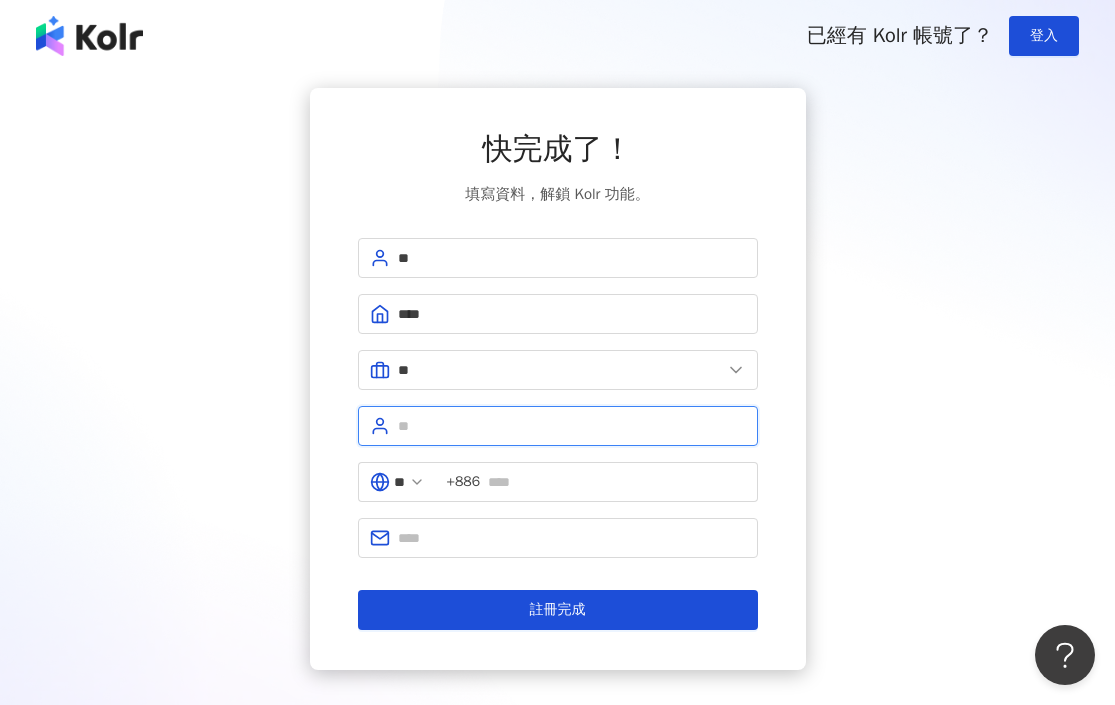 click at bounding box center (572, 426) 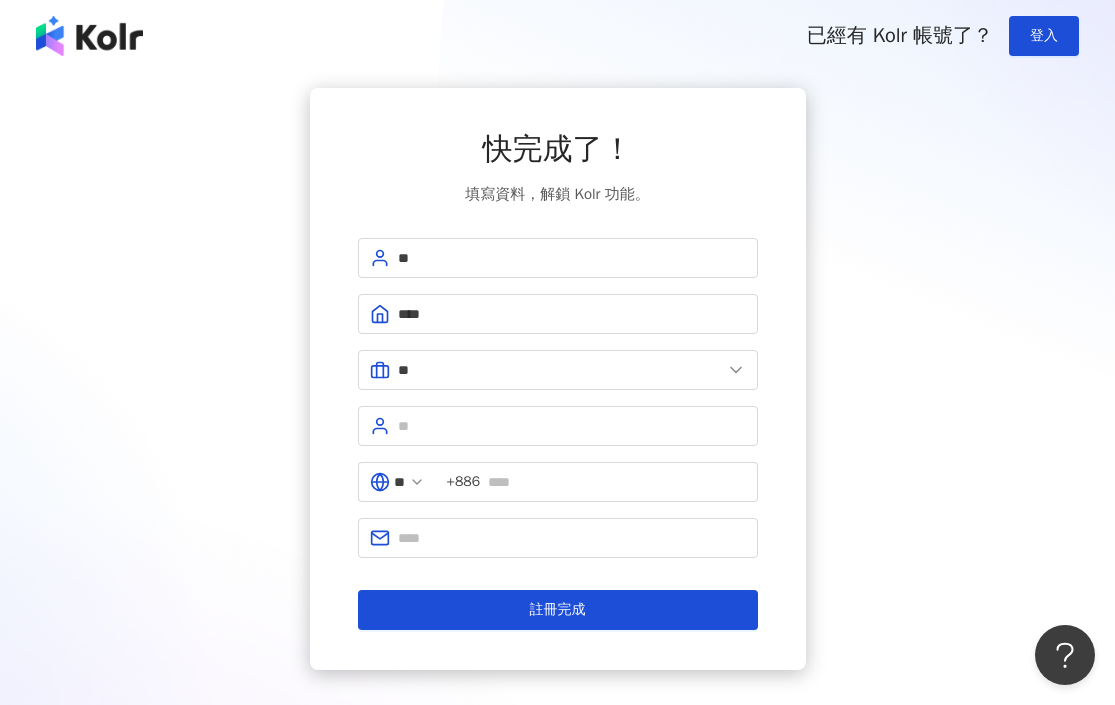 click on "快完成了！ 填寫資料，解鎖 Kolr 功能。 ** **** ** 美容業 醫療生技及保健業 食品飲料業 批發及零售業 電子商務業 金融業 資訊電子工業 觀光餐旅業 遊戲業 通訊業 娛樂媒體業 教育業 政府及社服業 廣告行銷業 營造及不動產業 其他 資訊軟體業 其他製造業 ** +886 註冊完成" at bounding box center [558, 379] 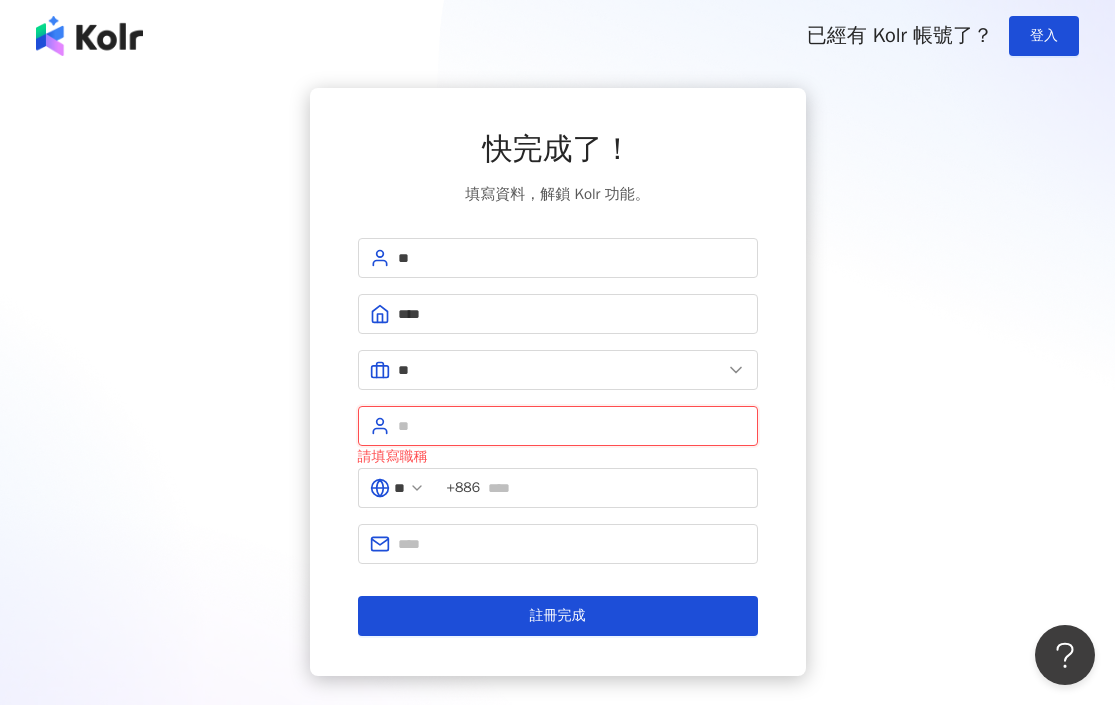 click at bounding box center (572, 426) 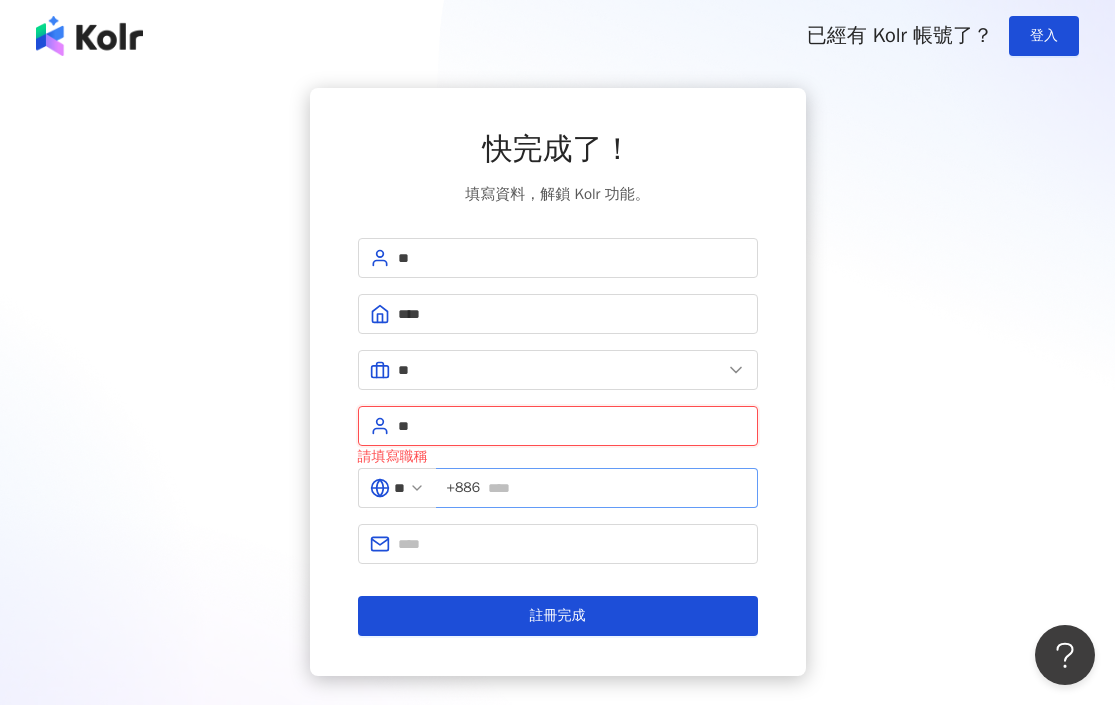 type on "**" 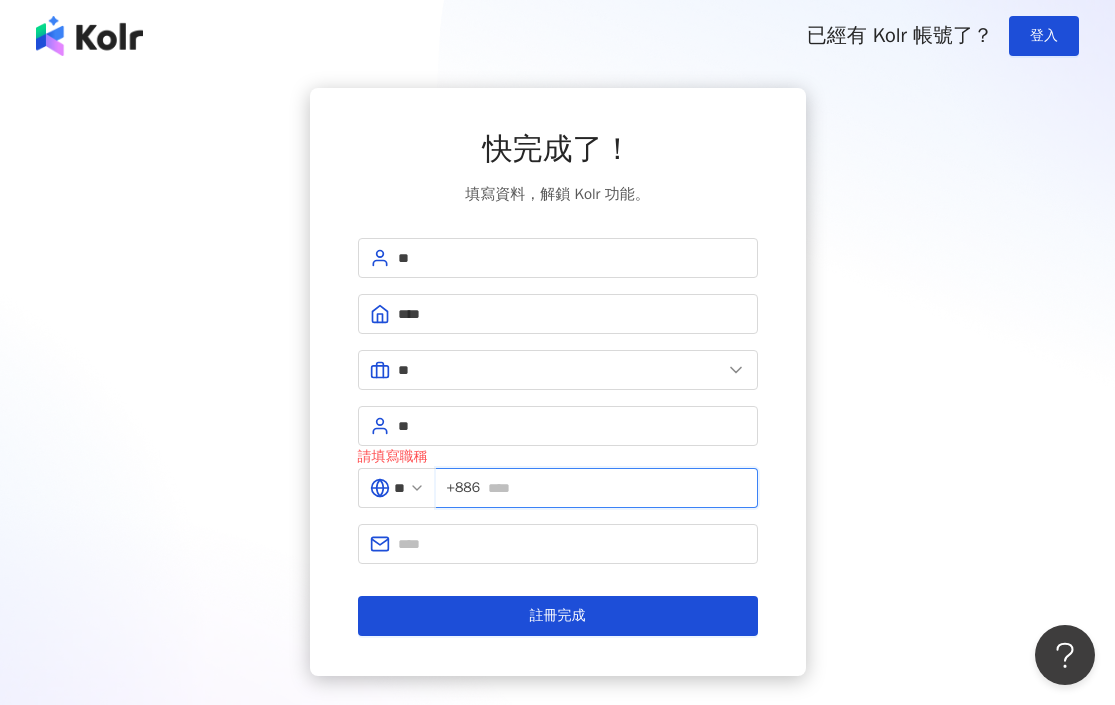 click at bounding box center (616, 488) 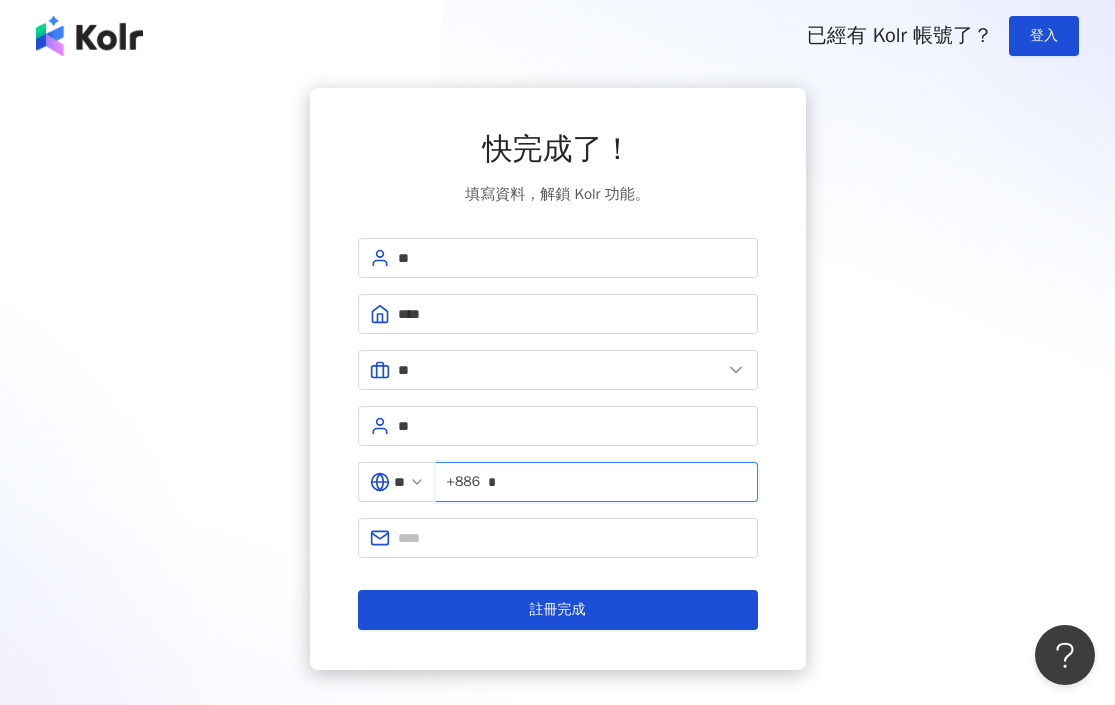 type on "*" 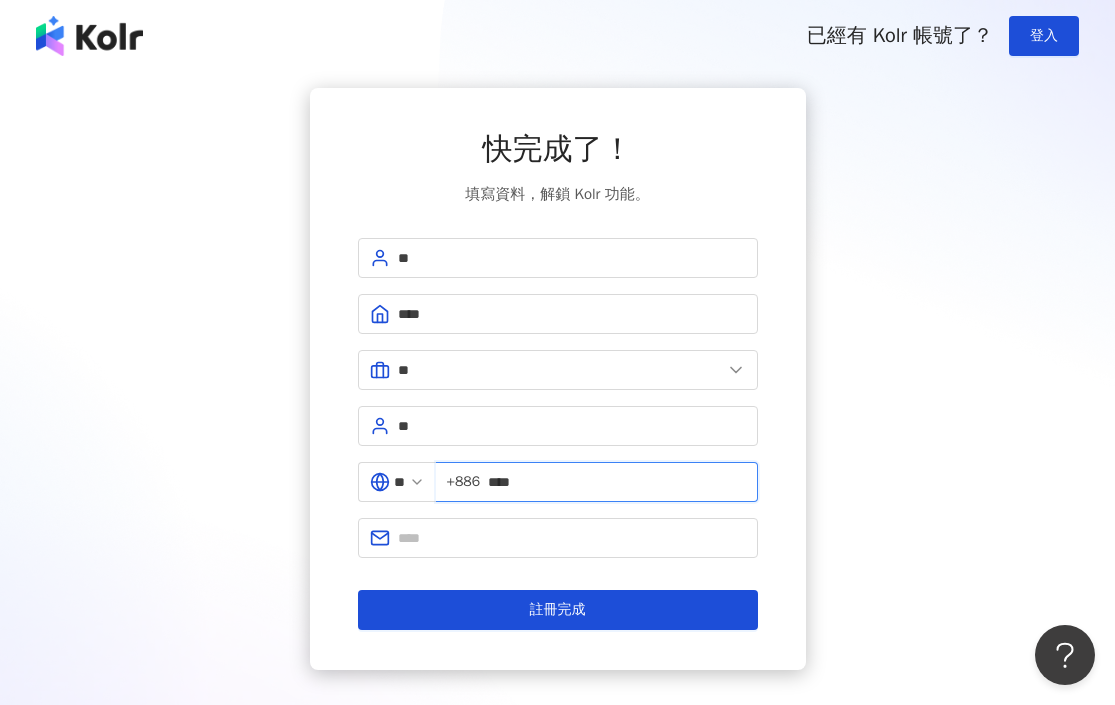 type on "**********" 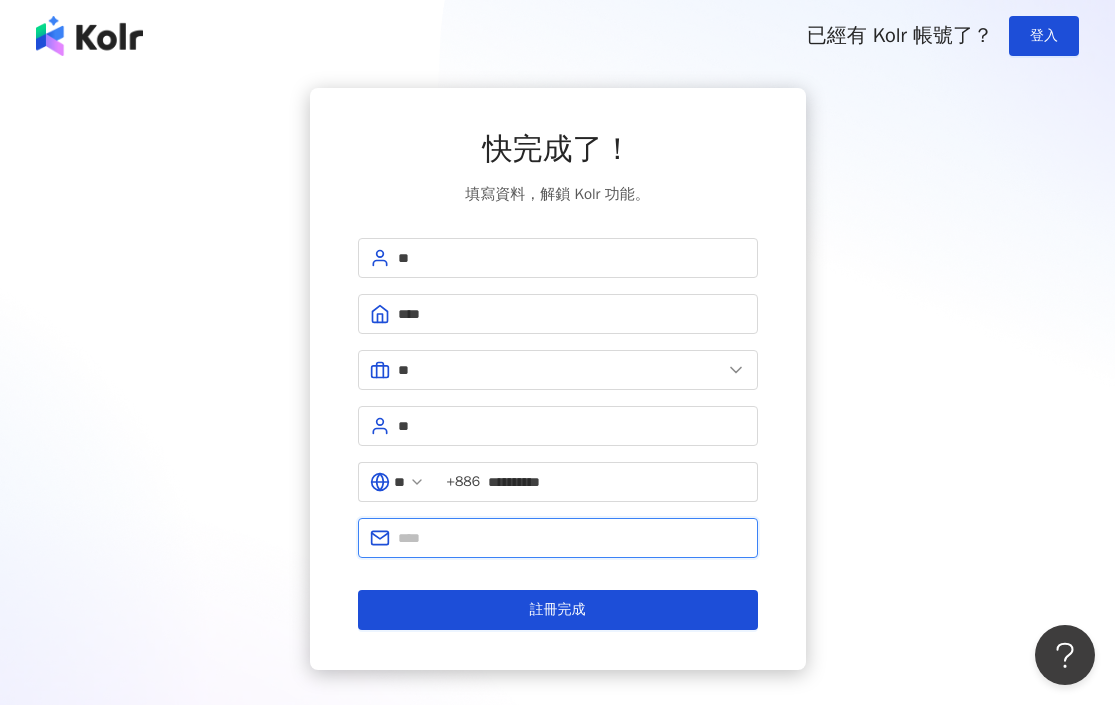 click at bounding box center [572, 538] 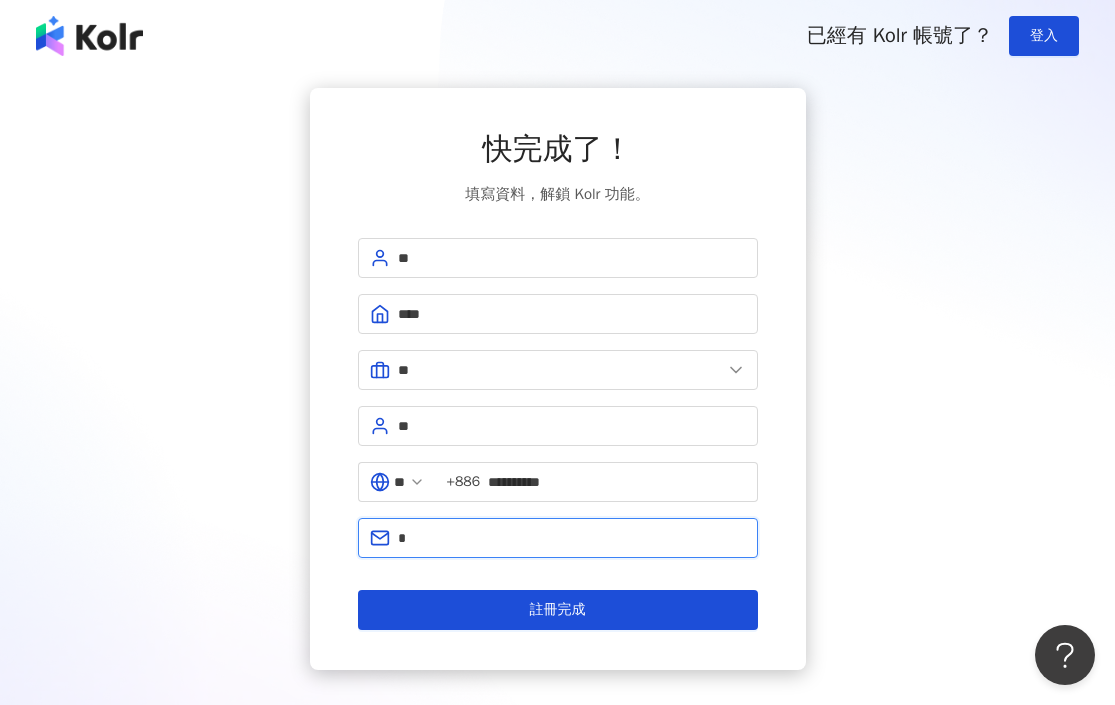 type on "**********" 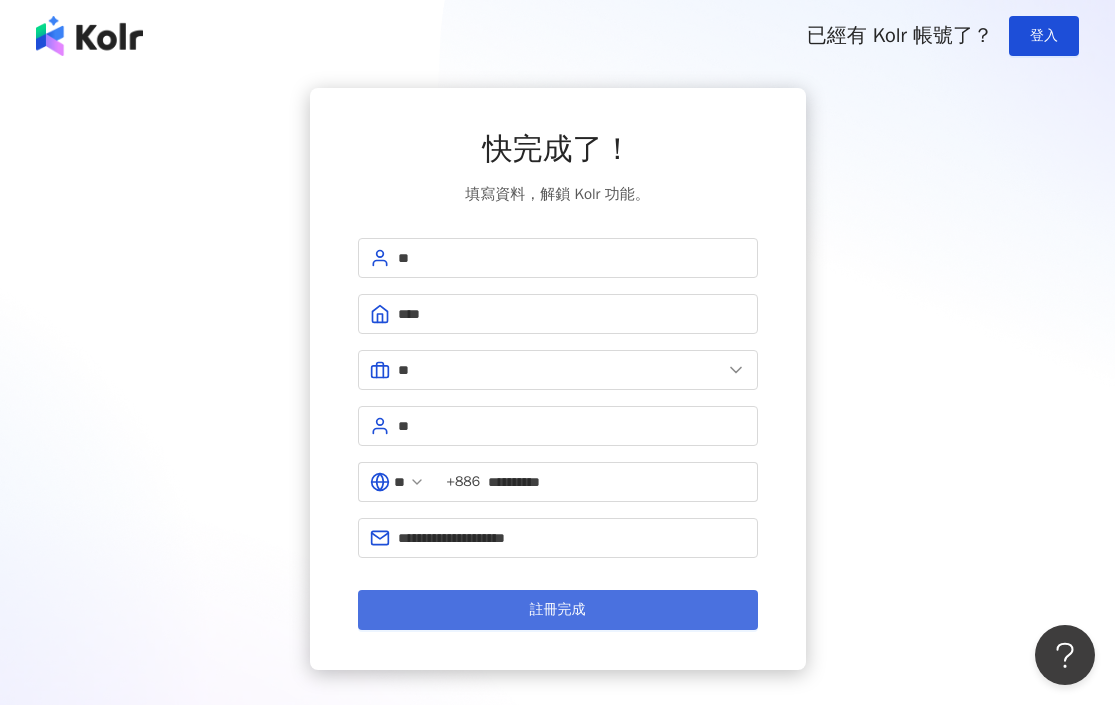 click on "註冊完成" at bounding box center (558, 610) 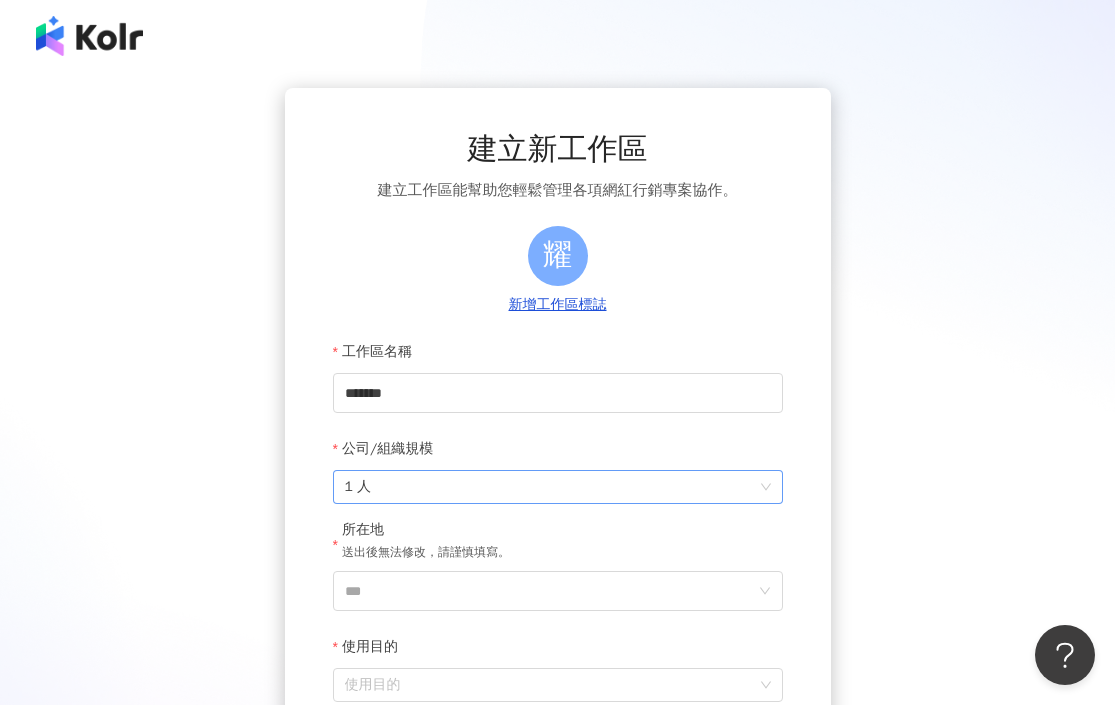 click on "1 人" at bounding box center (558, 487) 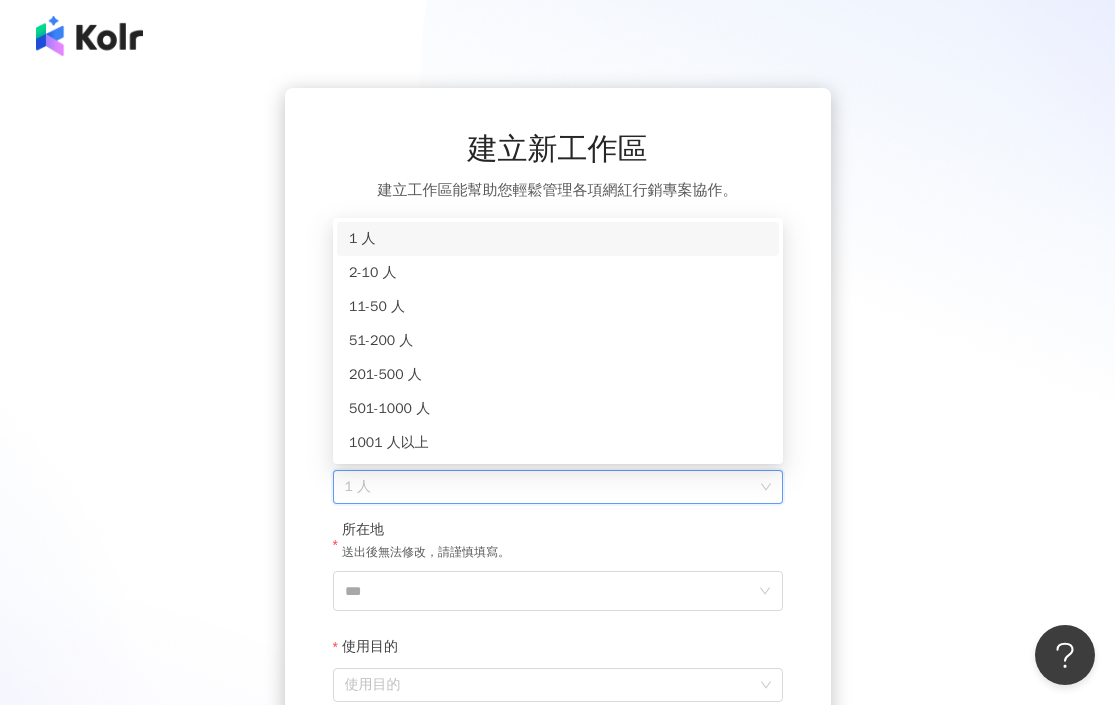 scroll, scrollTop: 4, scrollLeft: 0, axis: vertical 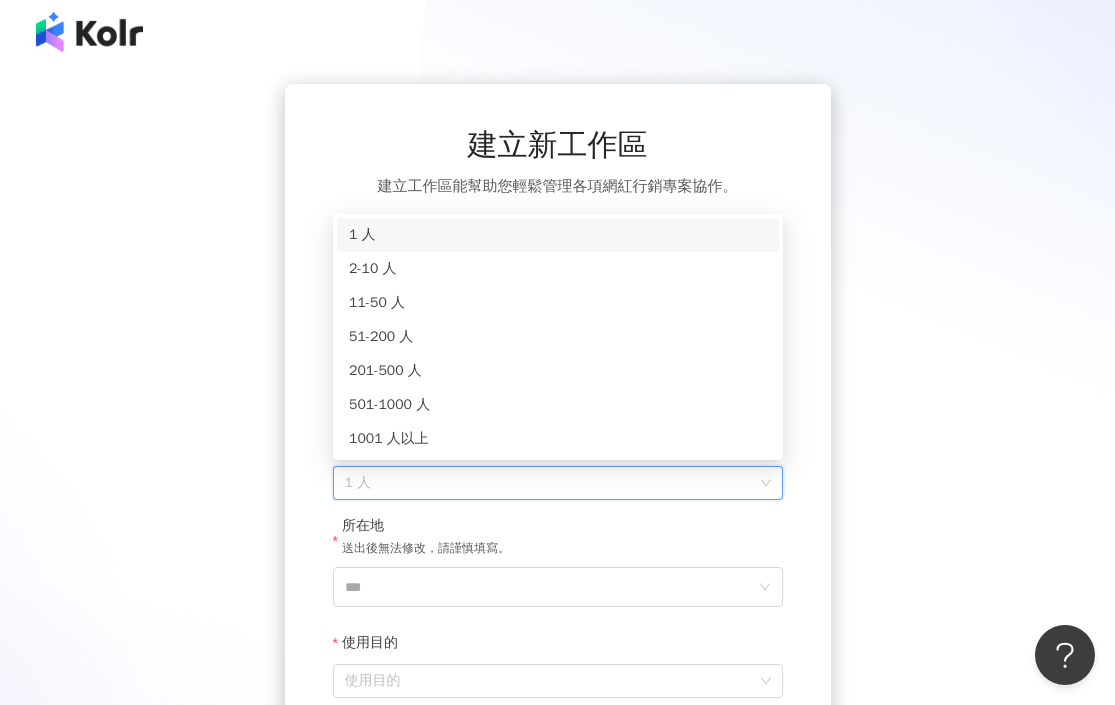 click on "1 人" at bounding box center [558, 235] 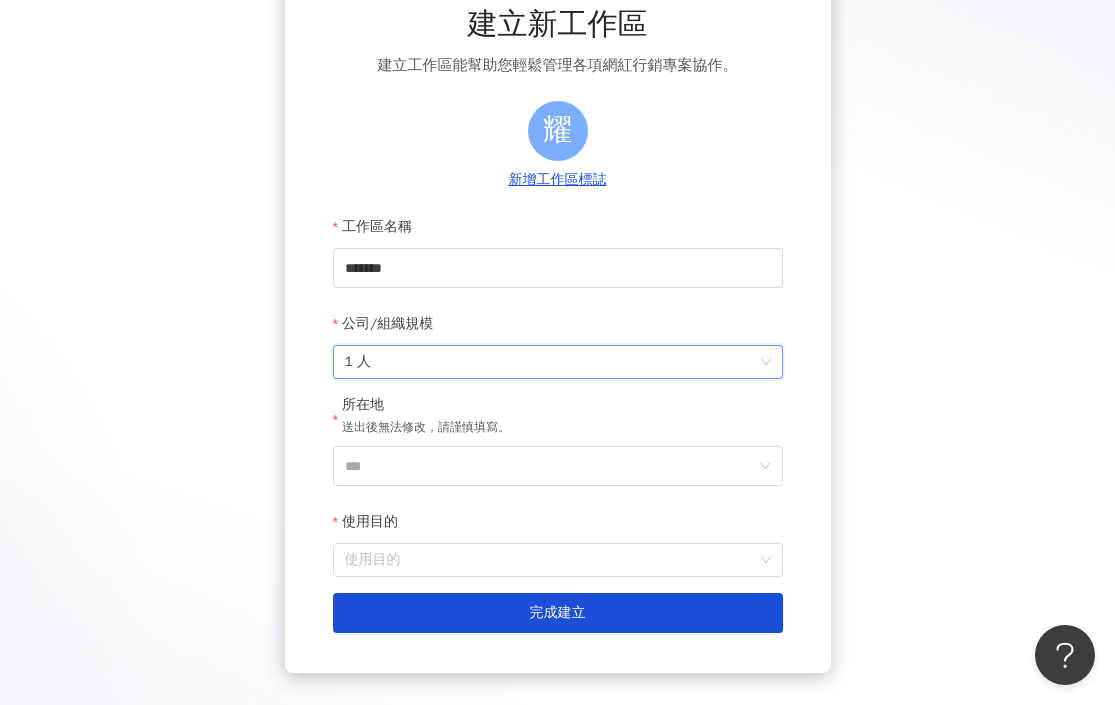 scroll, scrollTop: 240, scrollLeft: 0, axis: vertical 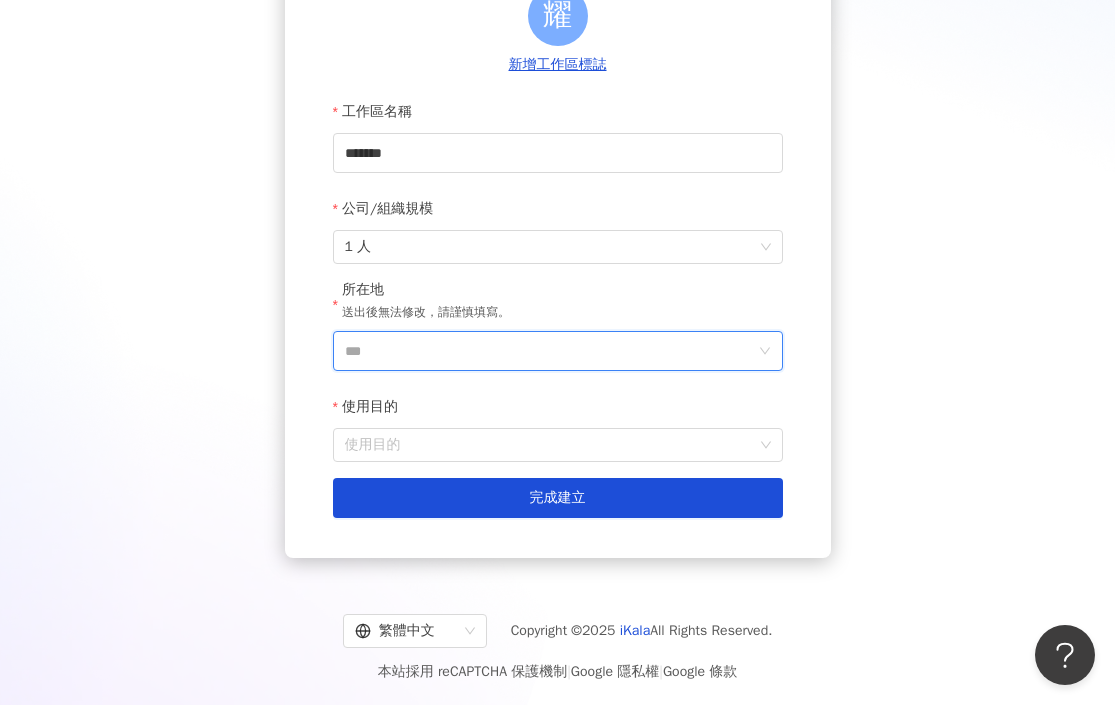 click on "***" at bounding box center (550, 351) 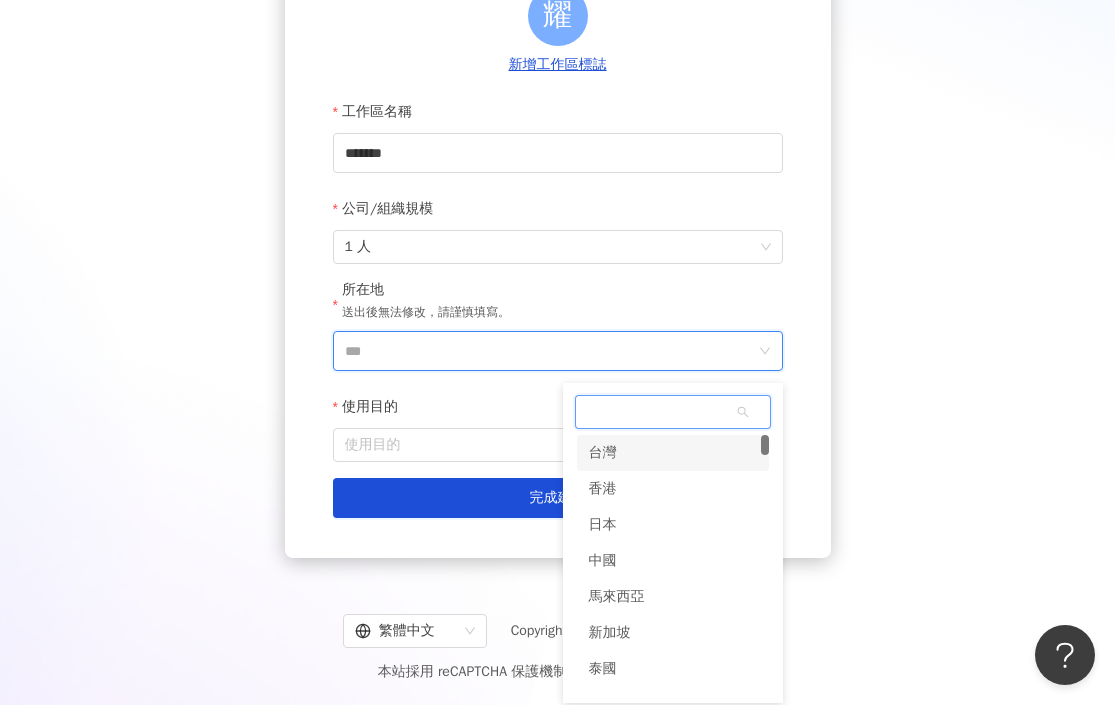 click on "台灣" at bounding box center (603, 453) 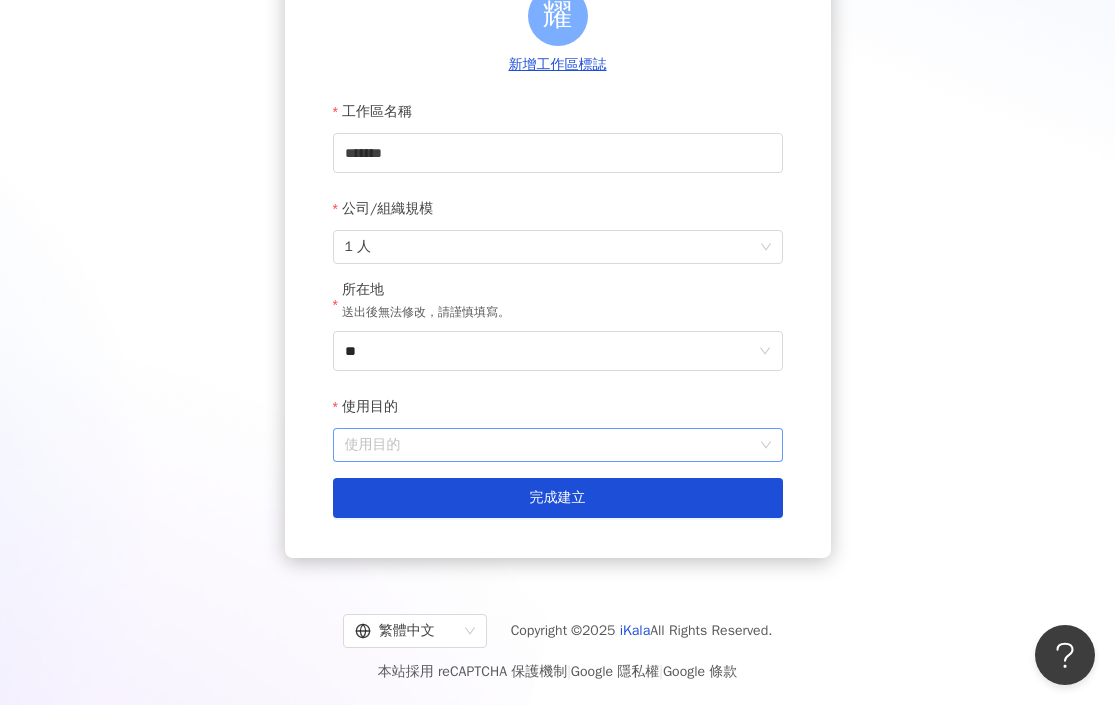 click on "使用目的" at bounding box center [558, 445] 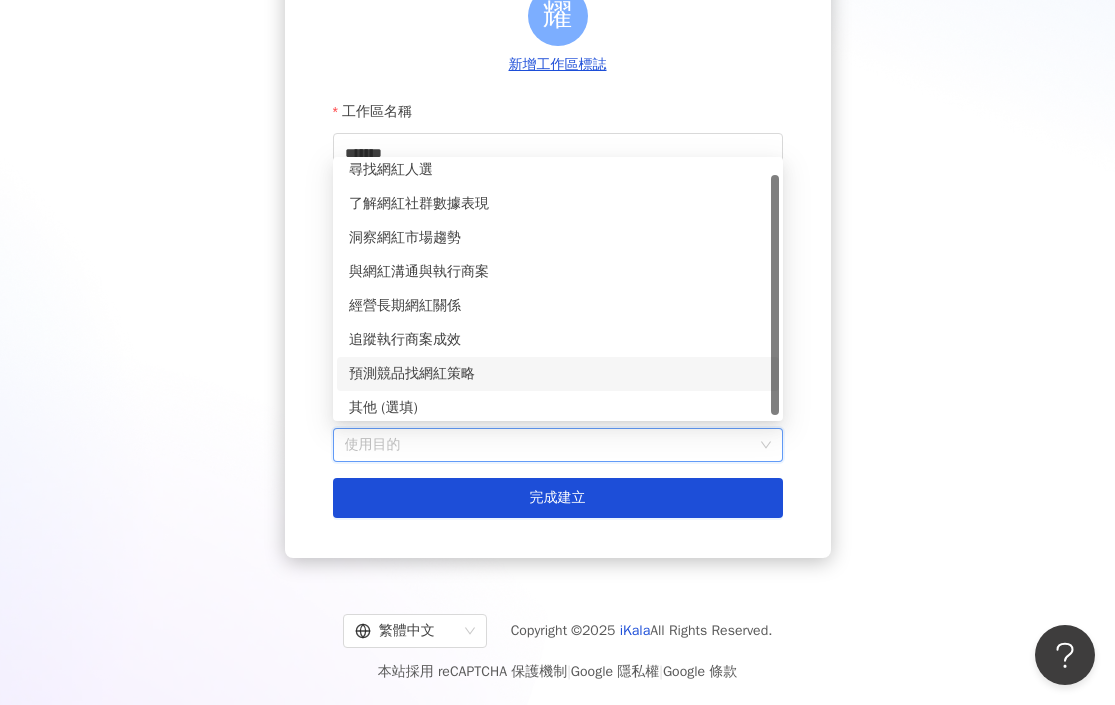 scroll, scrollTop: 16, scrollLeft: 0, axis: vertical 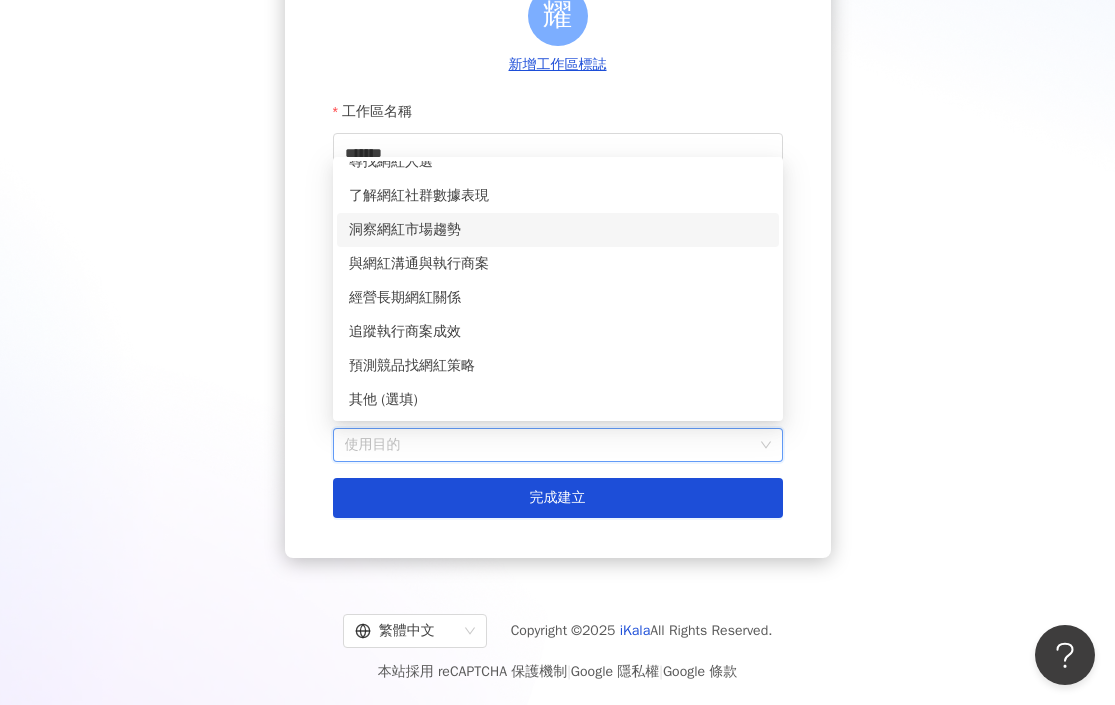 click on "洞察網紅市場趨勢" at bounding box center (558, 230) 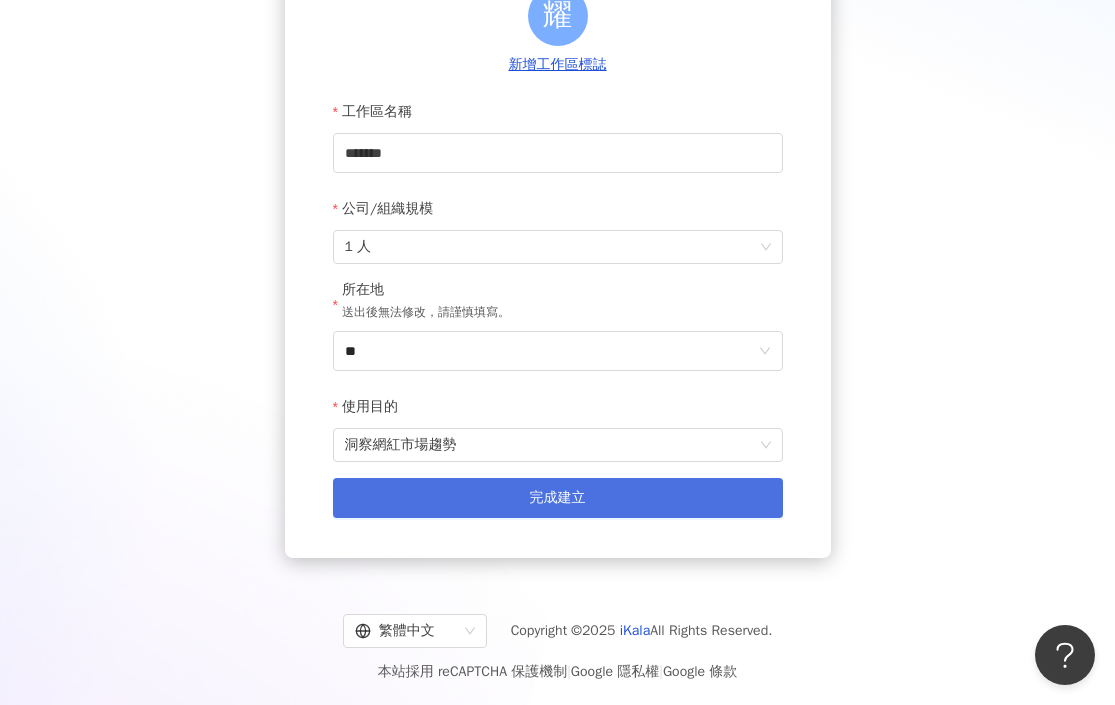 click on "完成建立" at bounding box center [558, 498] 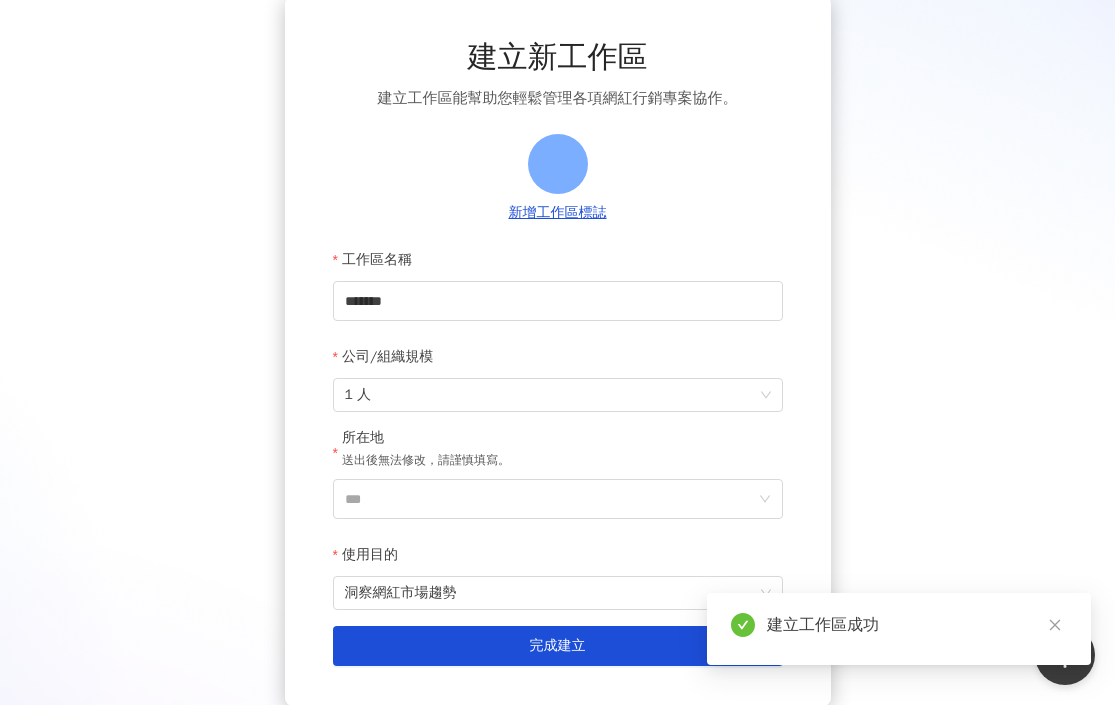 scroll, scrollTop: 240, scrollLeft: 0, axis: vertical 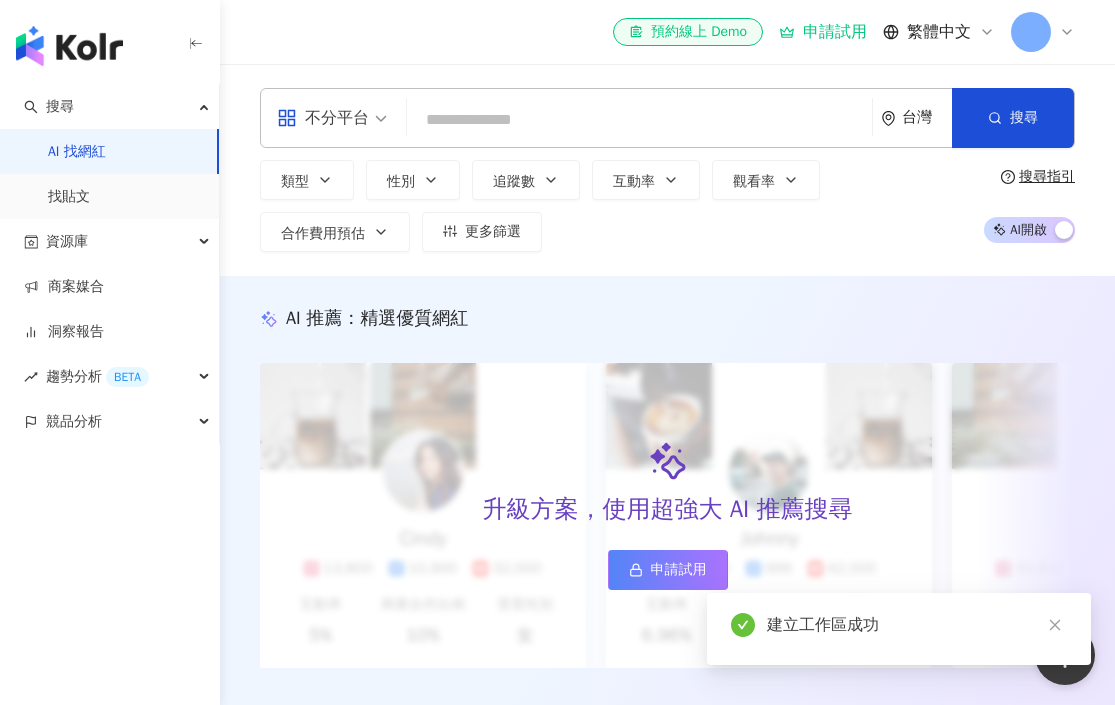 click on "AI 推薦 ： 精選優質網紅 升級方案，使用超強大 AI 推薦搜尋 申請試用 Cindy 13,800 10,900 32,000 互動率 5% 商業合作比例 10% 受眾性別 女 Johnny 23,800 999 42,000 互動率 6.96% 商業合作比例 0.12% 受眾性別 男 強強生活 33,800 10,000 42,000 互動率 6.96% 商業合作比例 3% 受眾性別 女 I’m Candy 13,800 10,900 32,000 互動率 5% 商業合作比例 10% 受眾性別 女 Mindy 23,800 999 42,000 互動率 6.96% 商業合作比例 0.12% 受眾性別 男 美食探險家 33,800 10,000 42,000 互動率 6.96% 商業合作比例 3% 受眾性別 女 雨天窩在窗邊 13,800 10,900 32,000 互動率 5% 商業合作比例 10% 受眾性別 女 甜點地圖 23,800 999 42,000 互動率 6.96% 商業合作比例 0.12% 受眾性別 男 味蕾旅行家 33,800 10,000 42,000 互動率 6.96% 商業合作比例 3% 受眾性別 女 甜甜ㄉ每一天 13,800 10,900 32,000 互動率 5% 商業合作比例 10% 受眾性別 女 品牌 A 23,800 999 42,000 互動率 6.96% 0.12% 男" at bounding box center [667, 508] 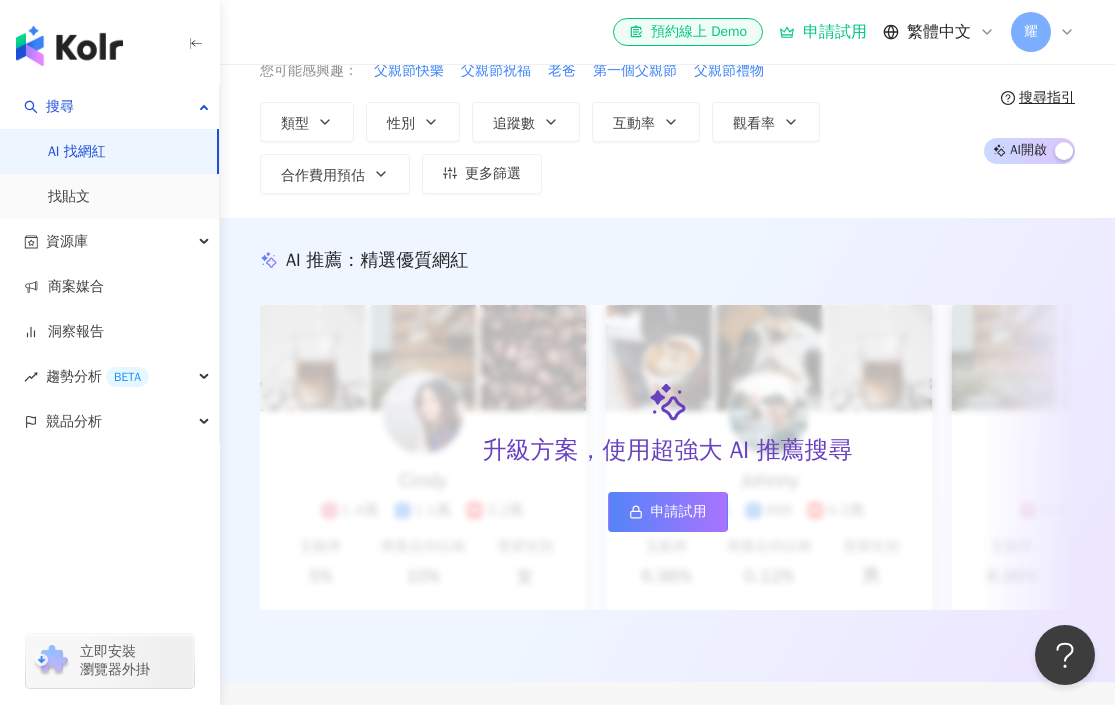 scroll, scrollTop: 0, scrollLeft: 0, axis: both 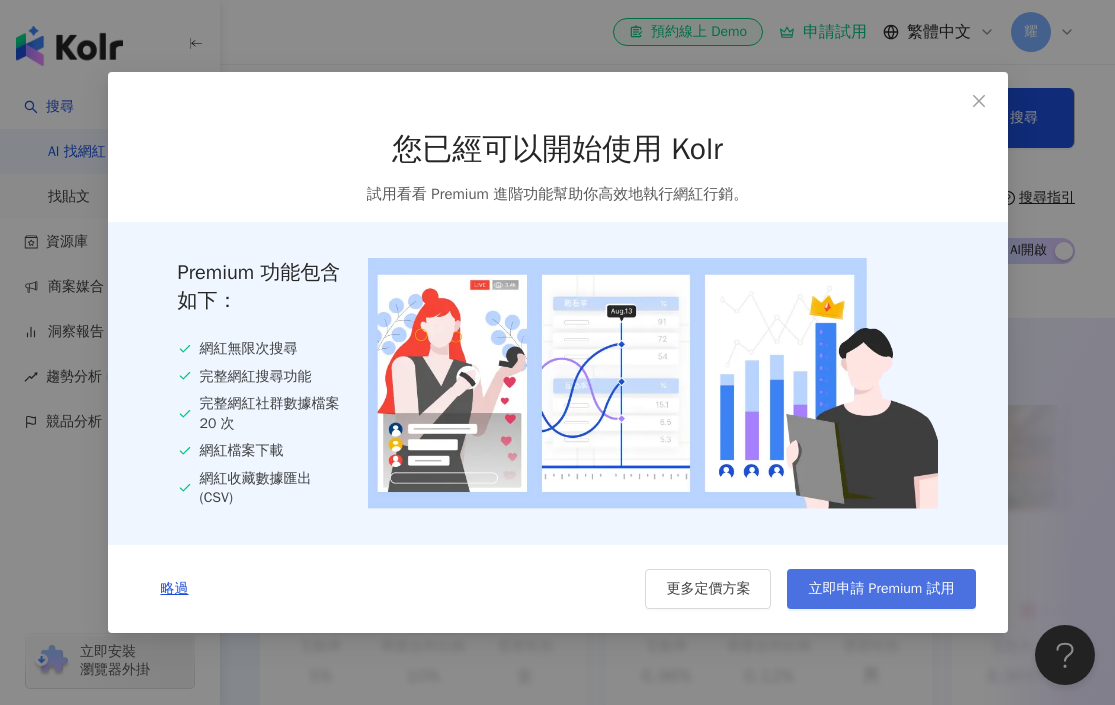 click on "立即申請 Premium 試用" at bounding box center (881, 589) 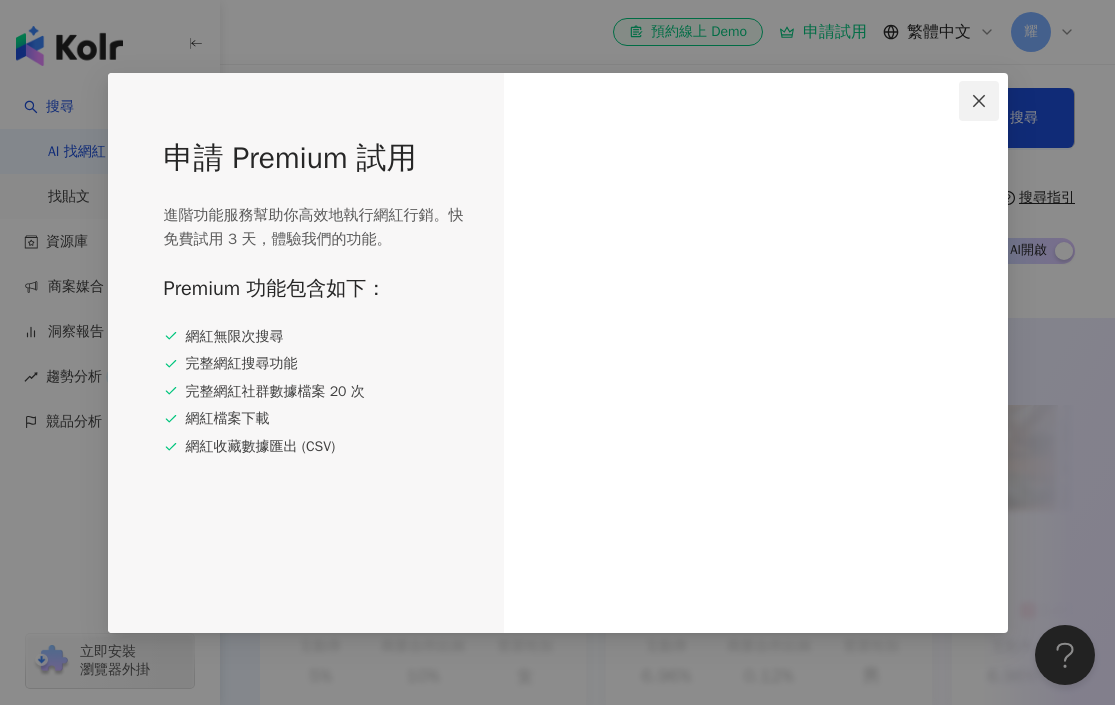 click 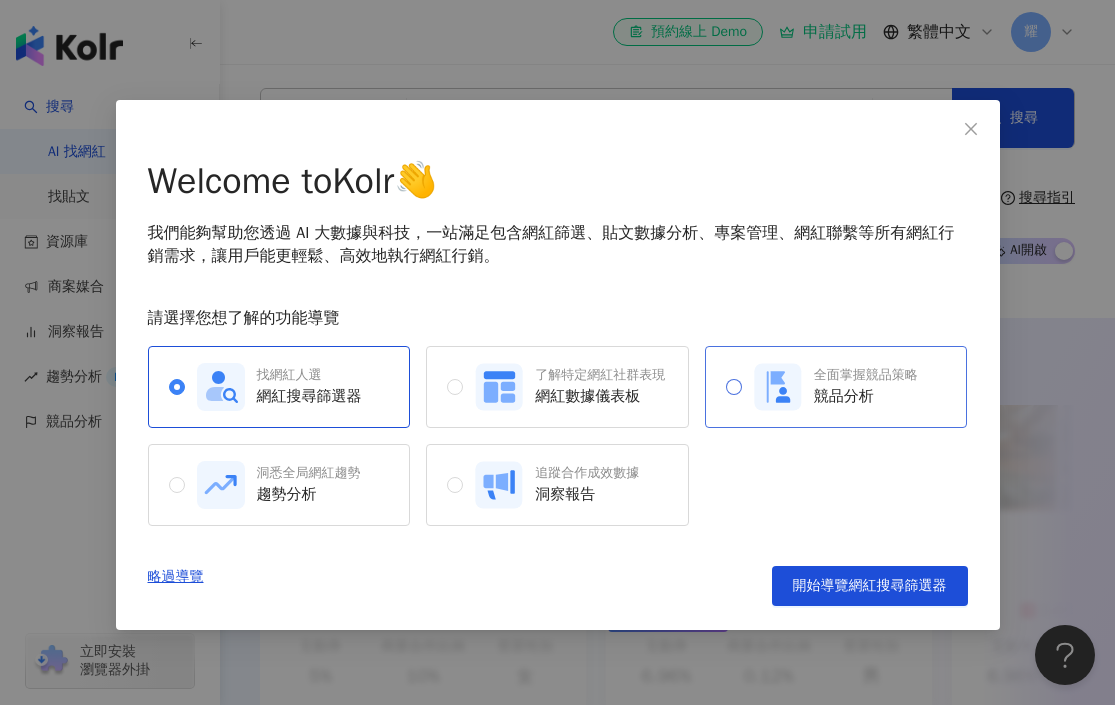 click 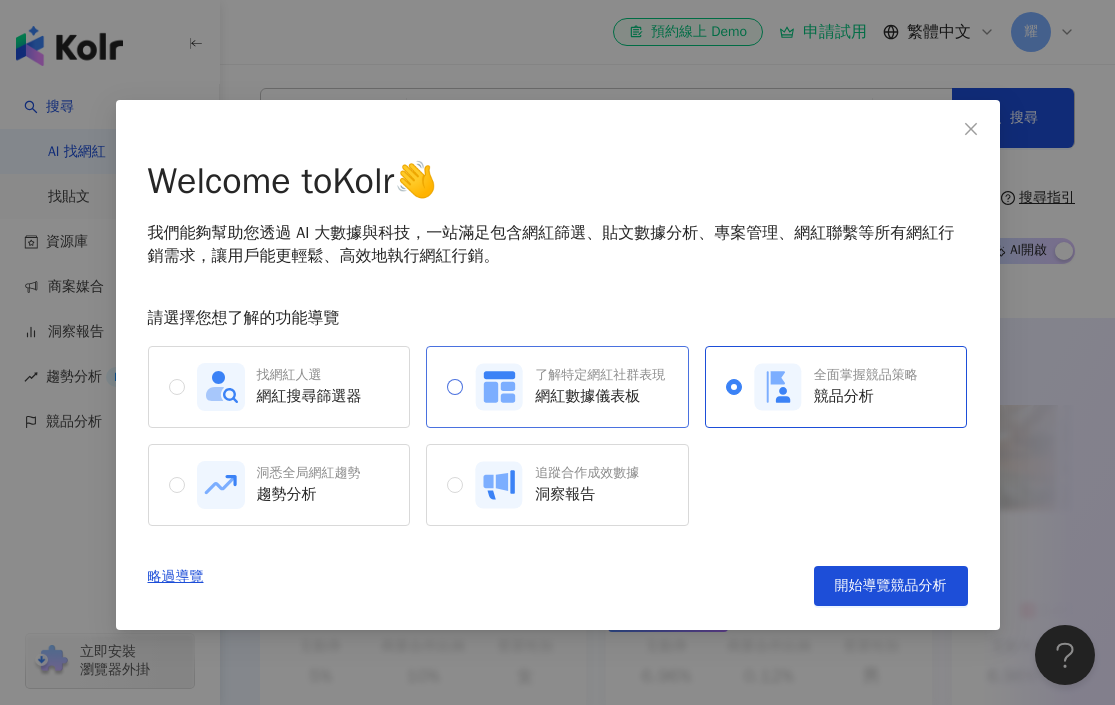click 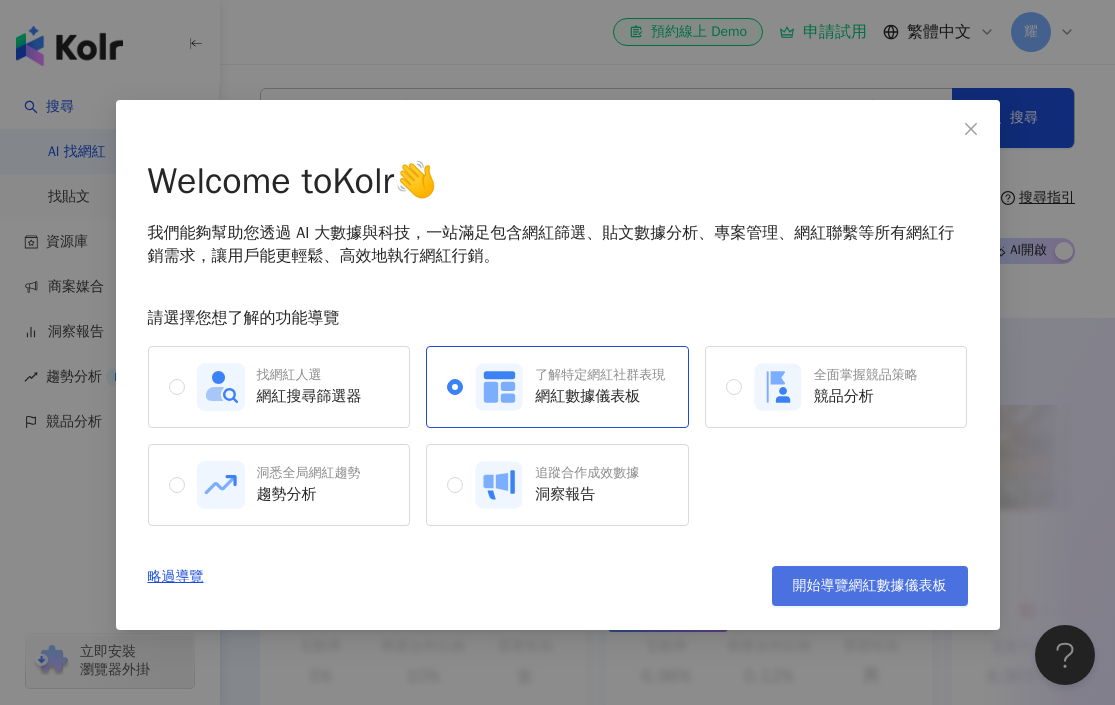 click on "開始導覽網紅數據儀表板" at bounding box center [870, 586] 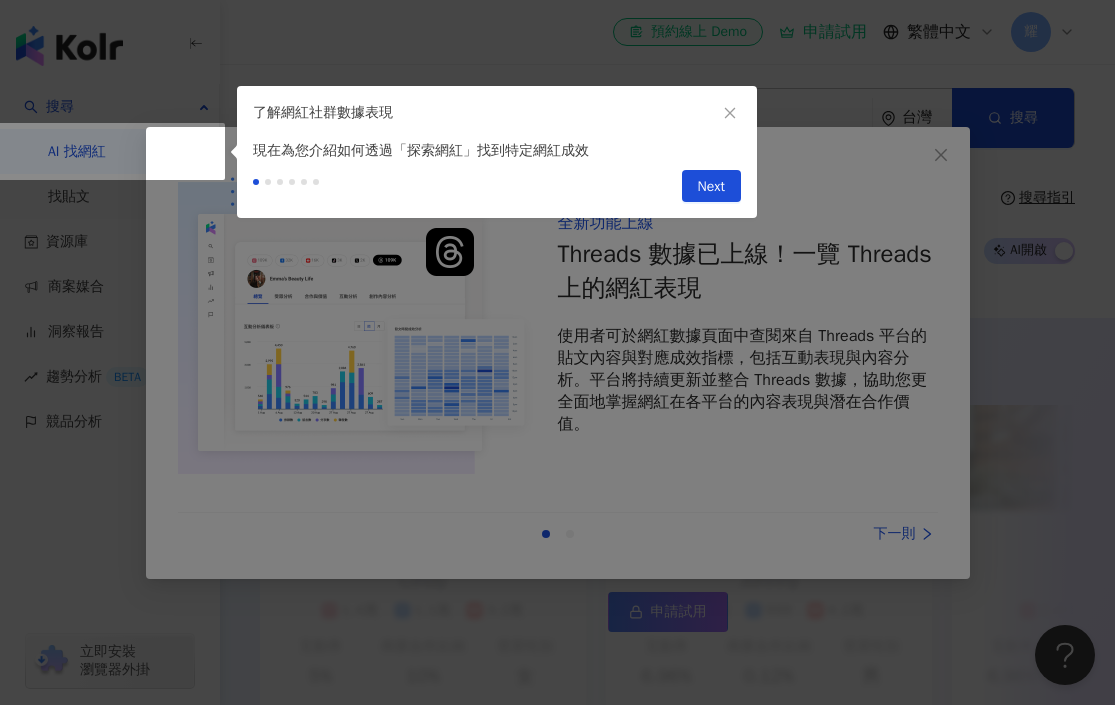 click on "Next" at bounding box center [711, 187] 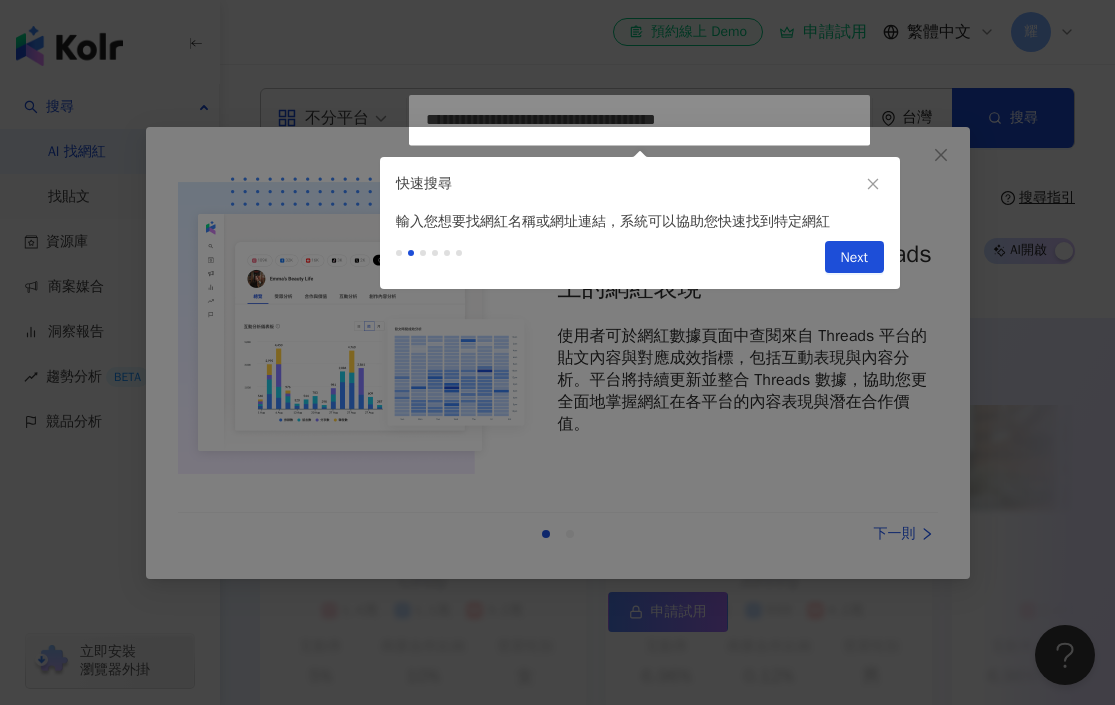 type on "**********" 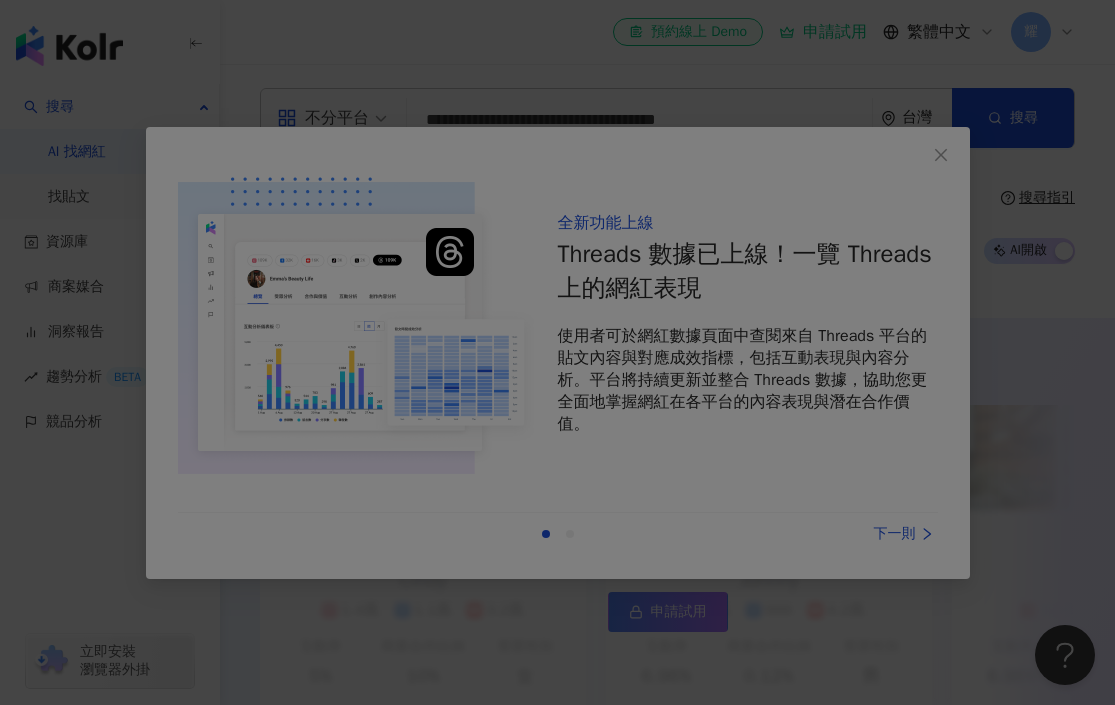 click at bounding box center (557, 352) 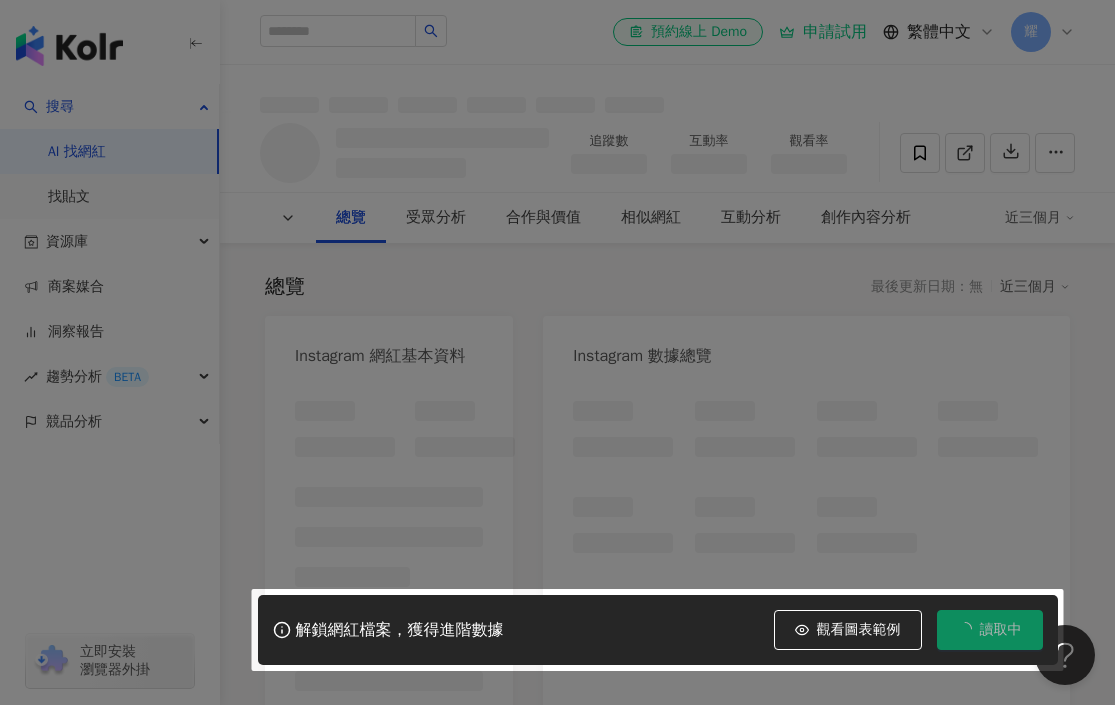 click at bounding box center (557, 352) 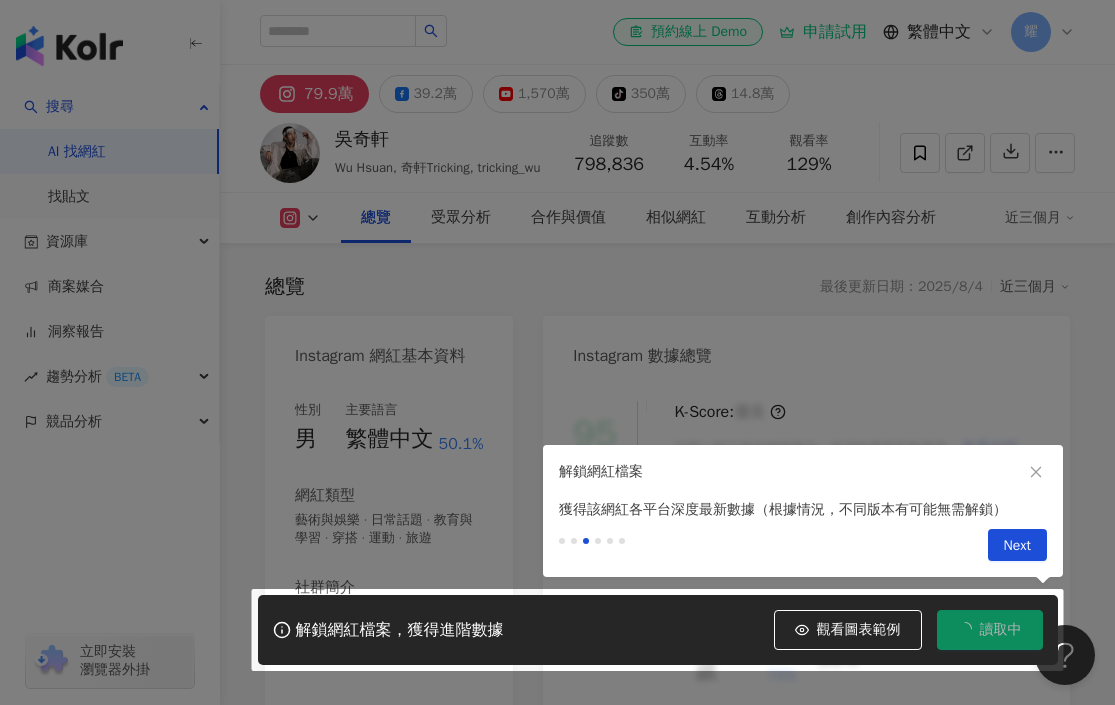 click on "Next" at bounding box center [1017, 546] 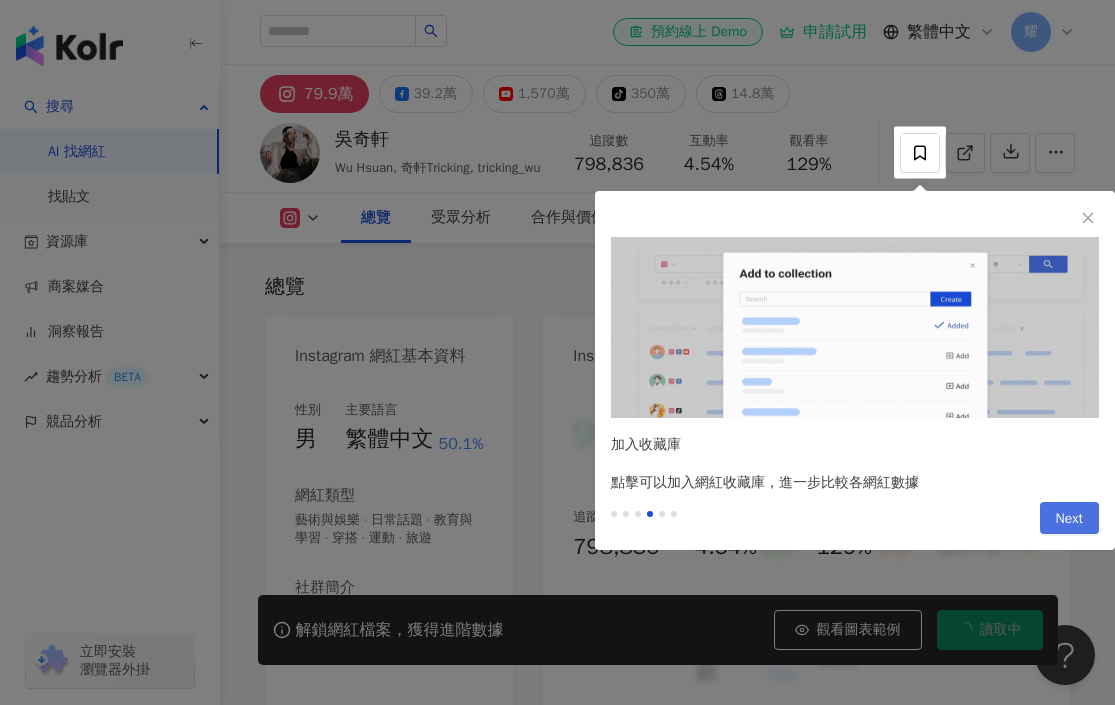 click on "Next" at bounding box center [1069, 519] 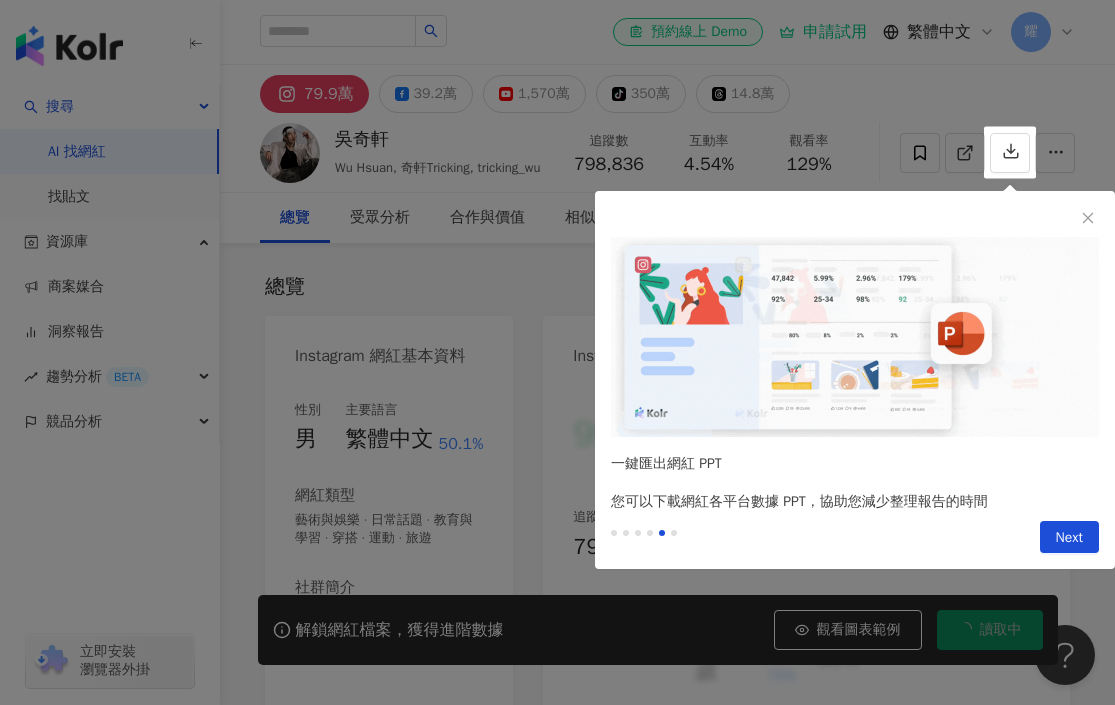 click on "Next" at bounding box center [1069, 538] 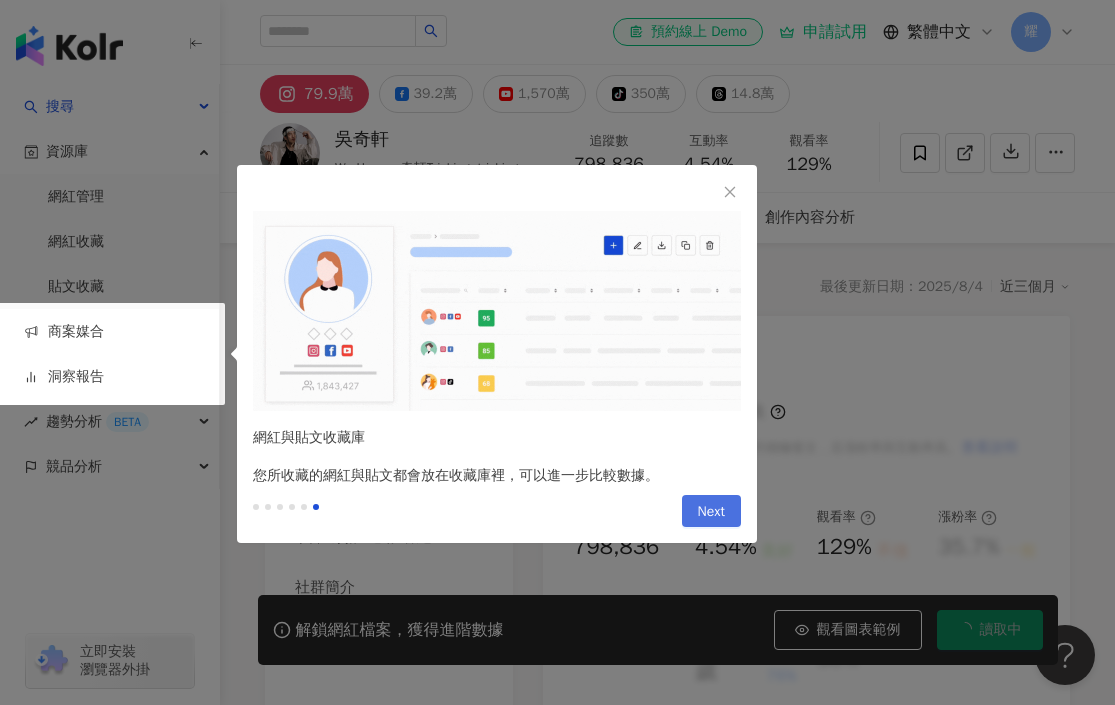 click on "Next" at bounding box center [711, 512] 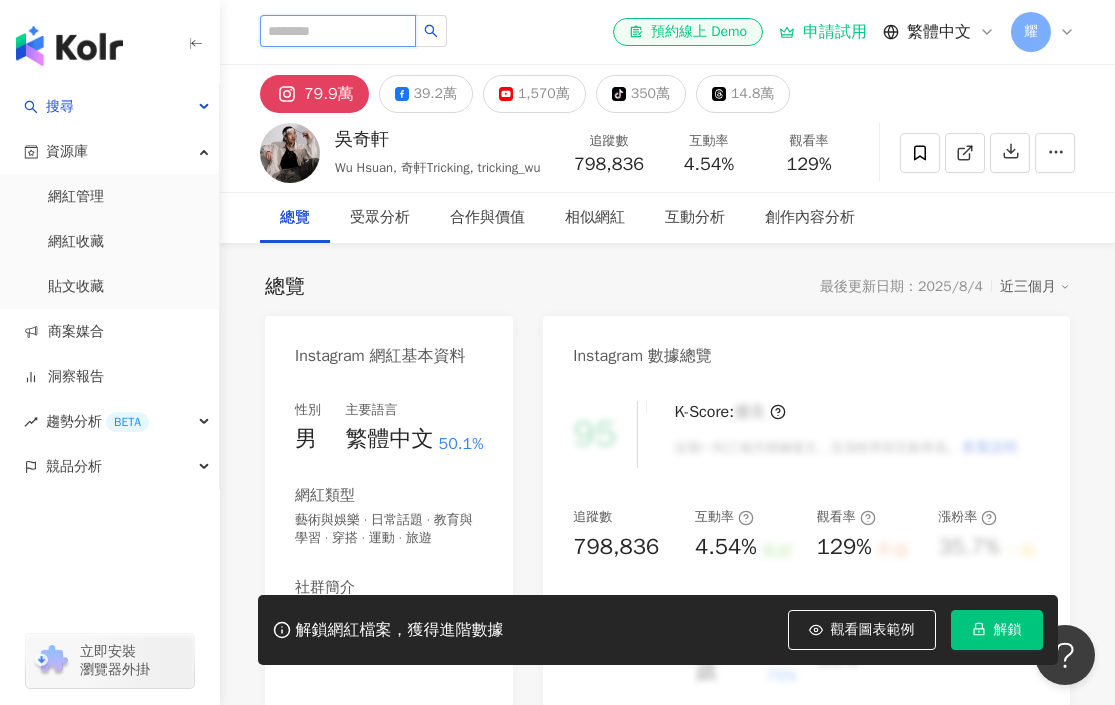 click at bounding box center [338, 31] 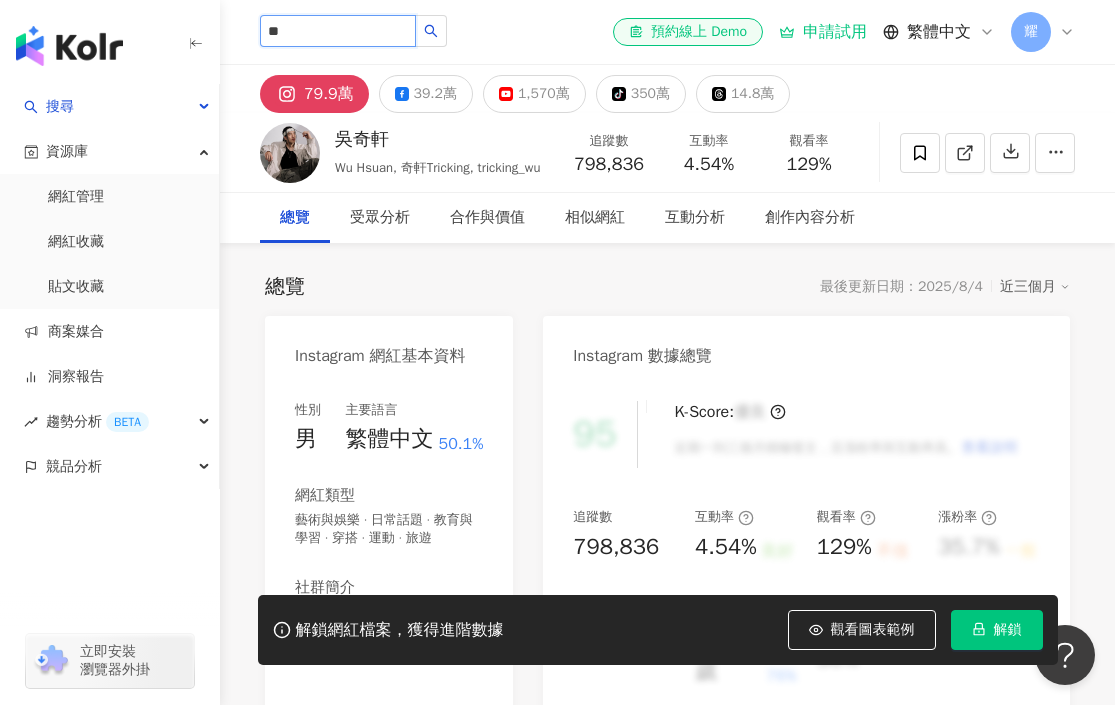 type on "*" 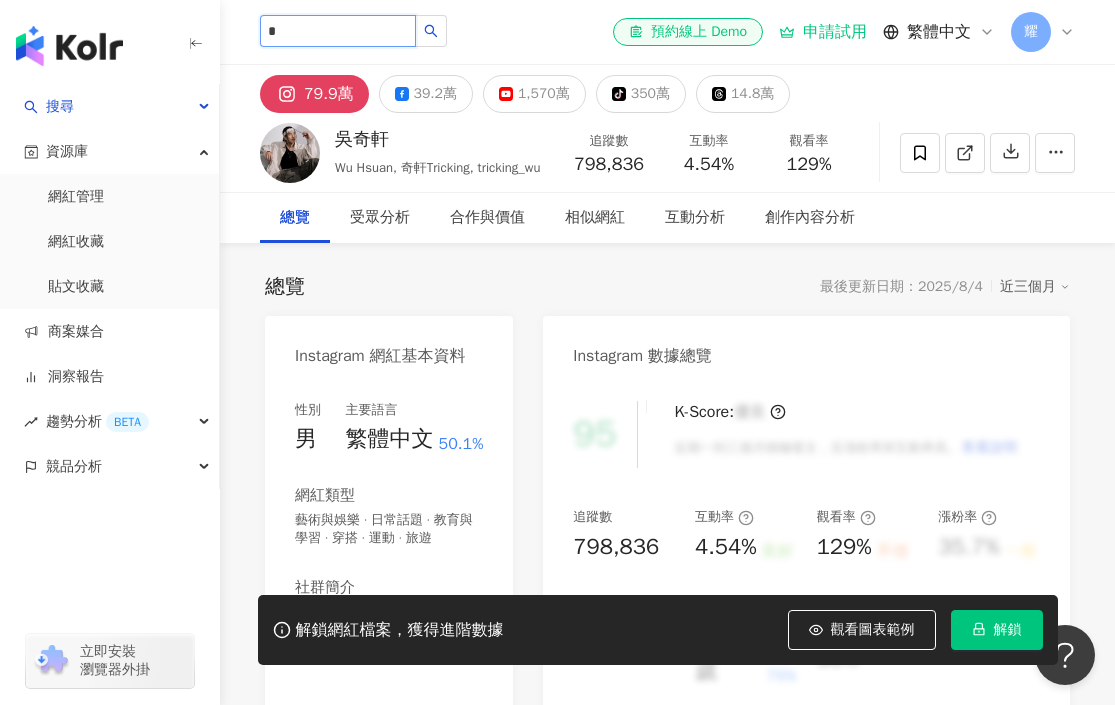 type 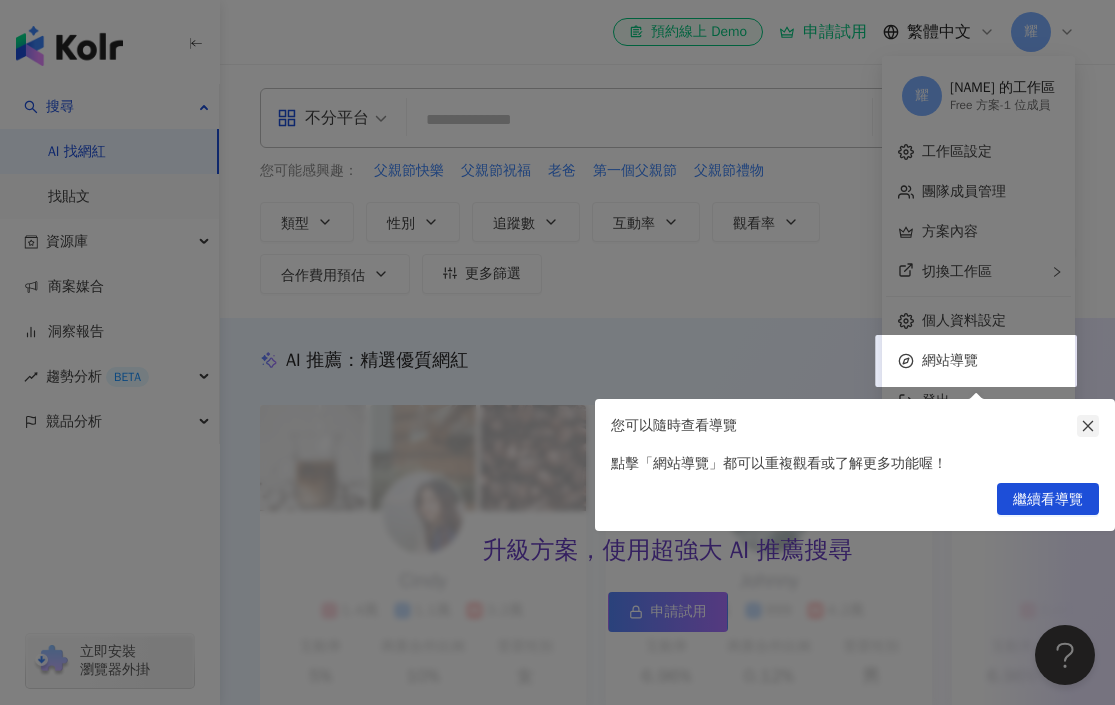 click 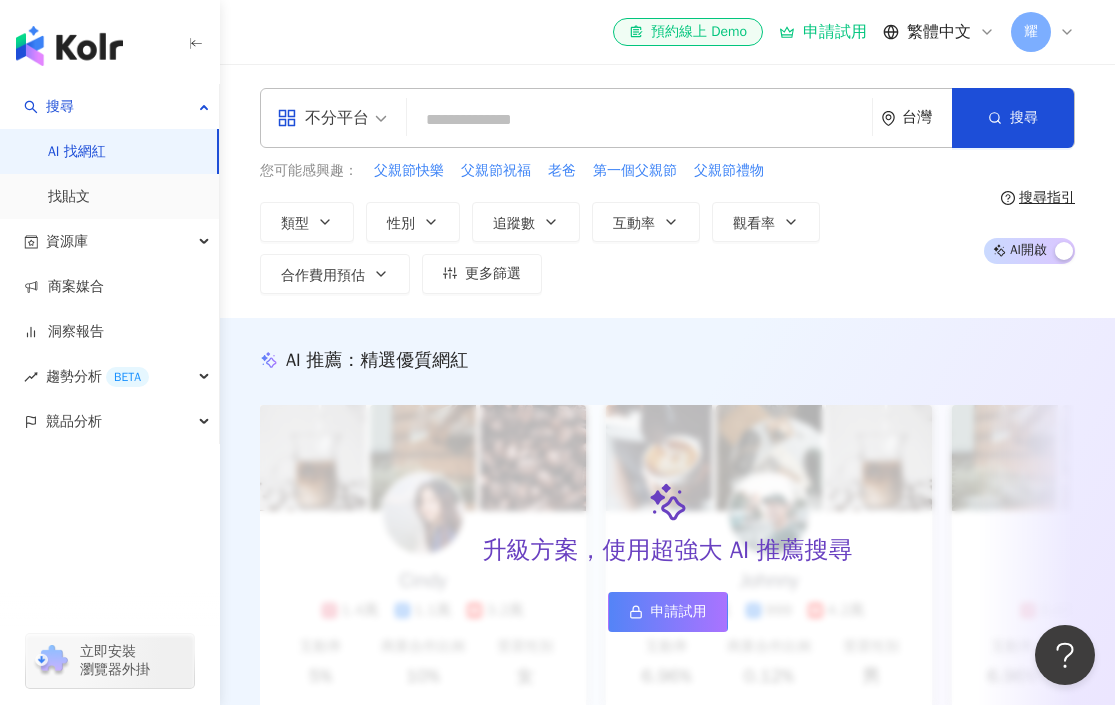 click at bounding box center [639, 120] 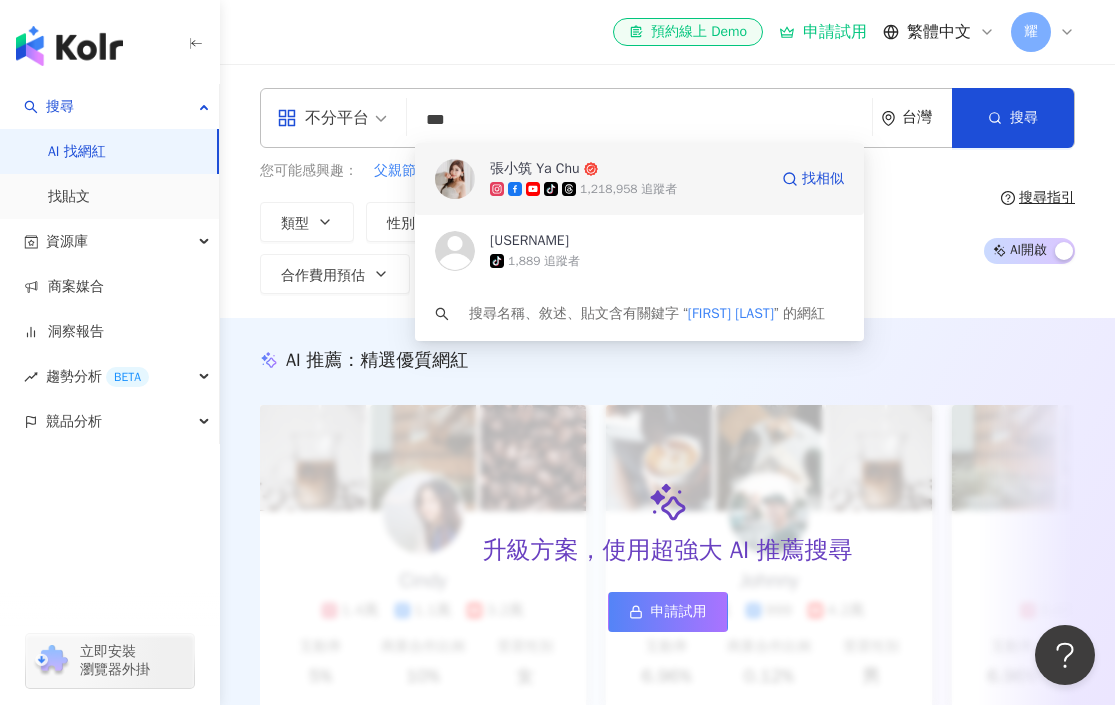 click on "1,218,958   追蹤者" at bounding box center (628, 189) 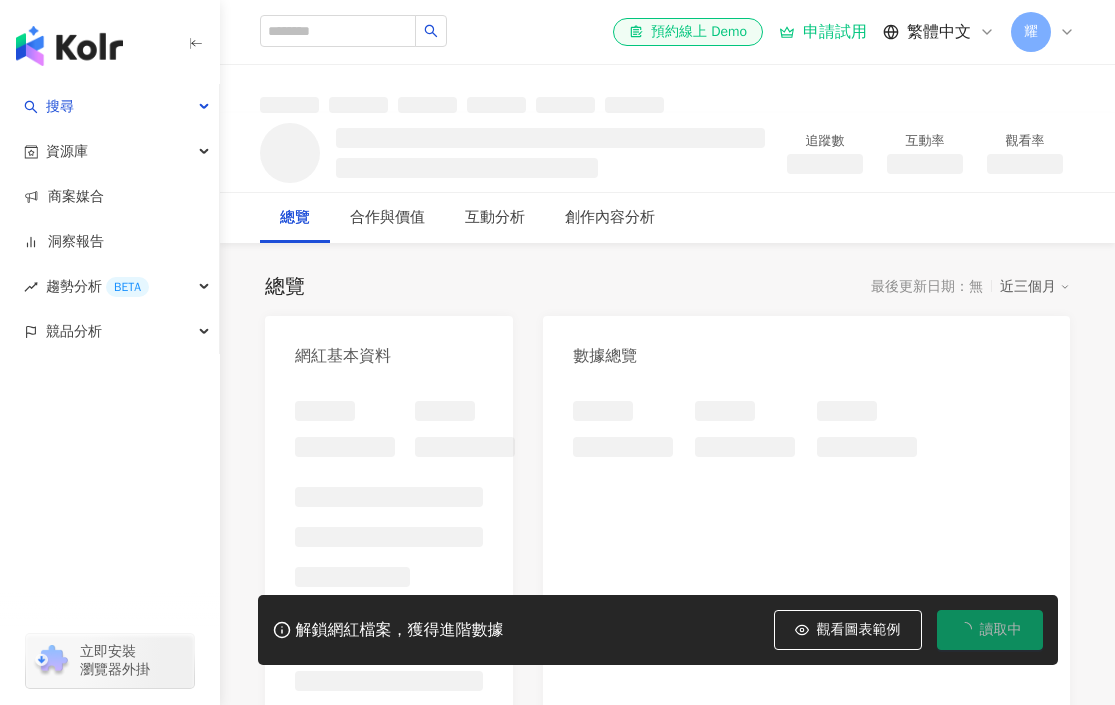 scroll, scrollTop: 0, scrollLeft: 0, axis: both 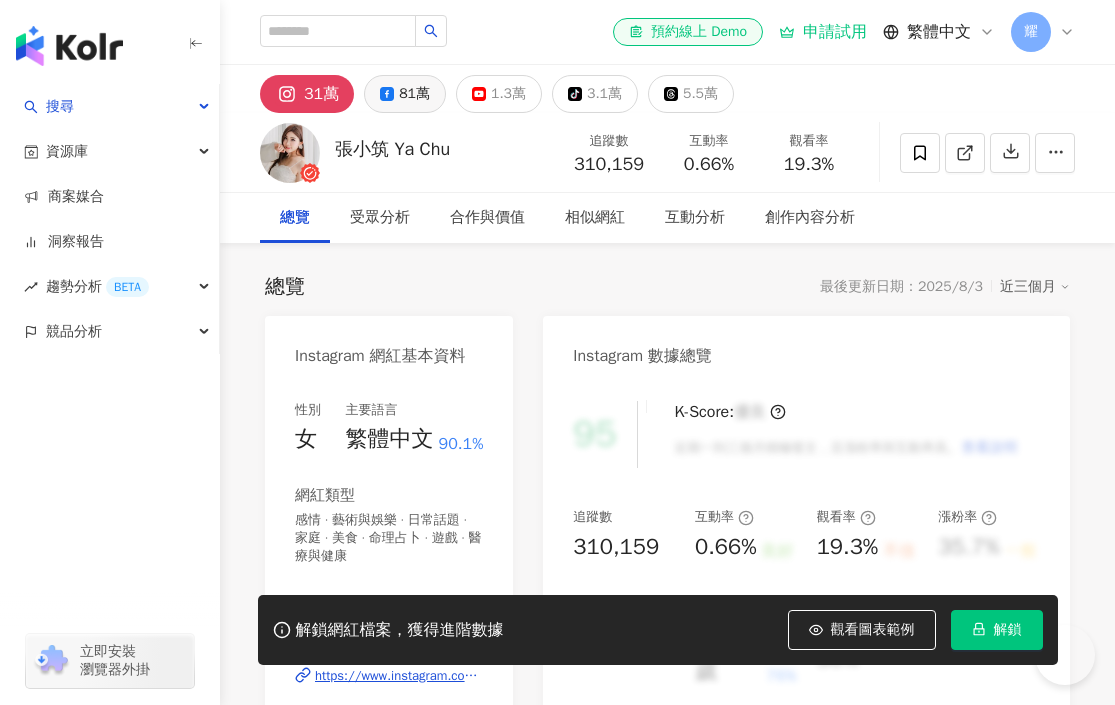 click on "81萬" at bounding box center (414, 94) 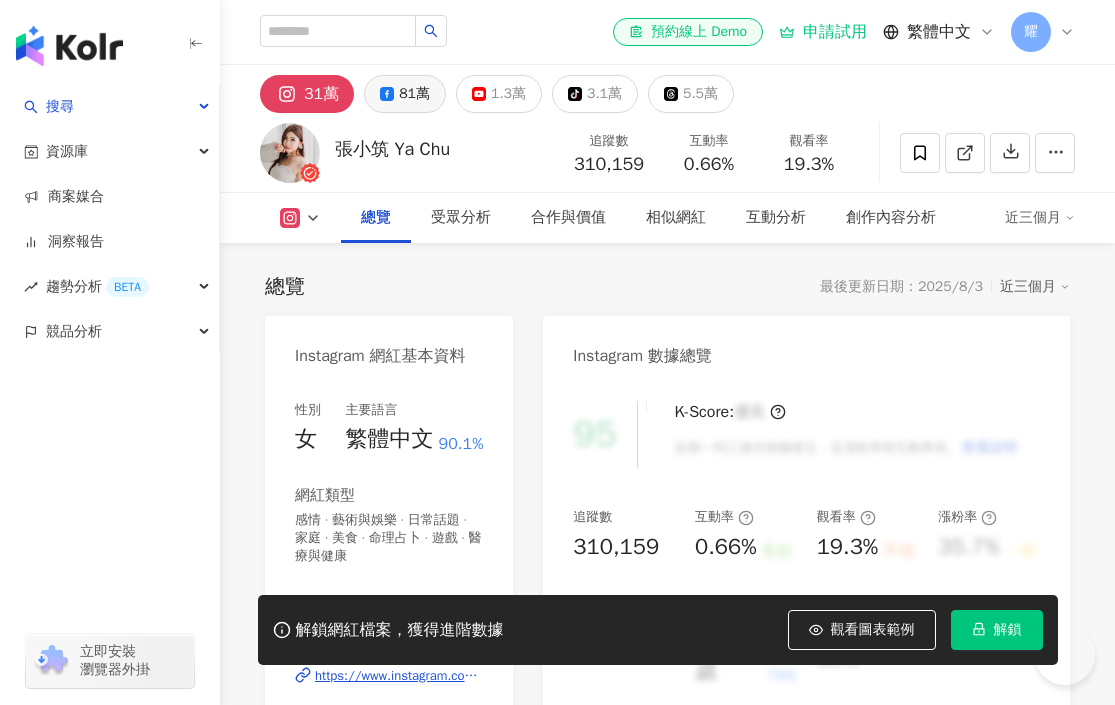 scroll, scrollTop: 0, scrollLeft: 0, axis: both 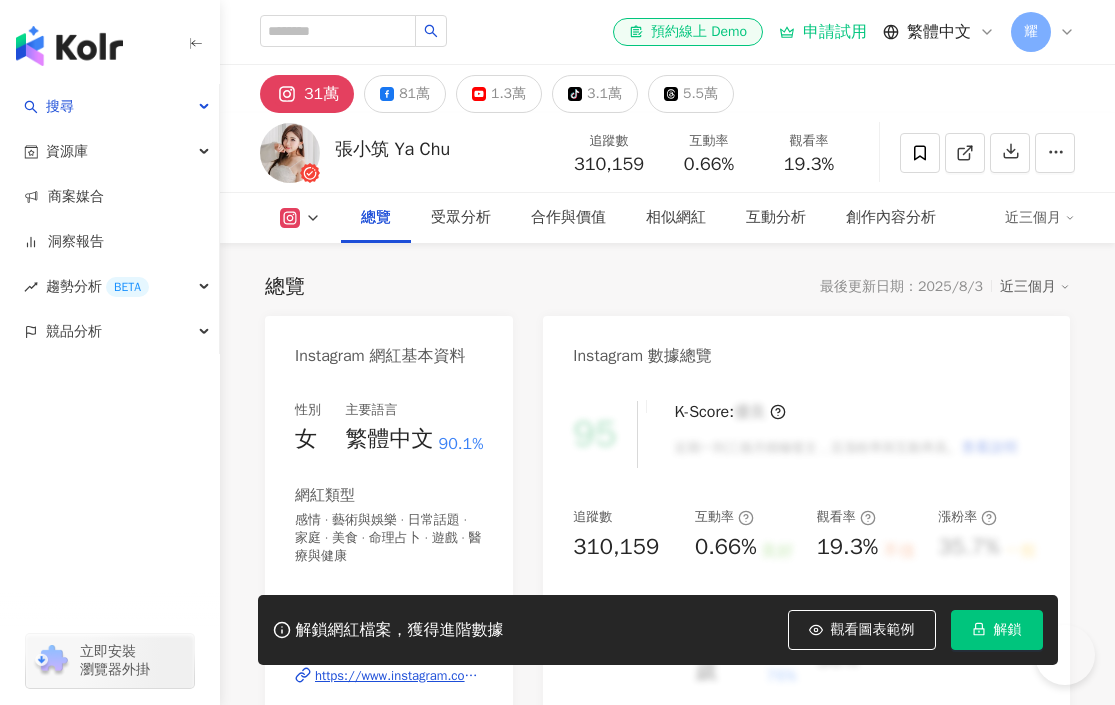 click on "解鎖" at bounding box center (997, 630) 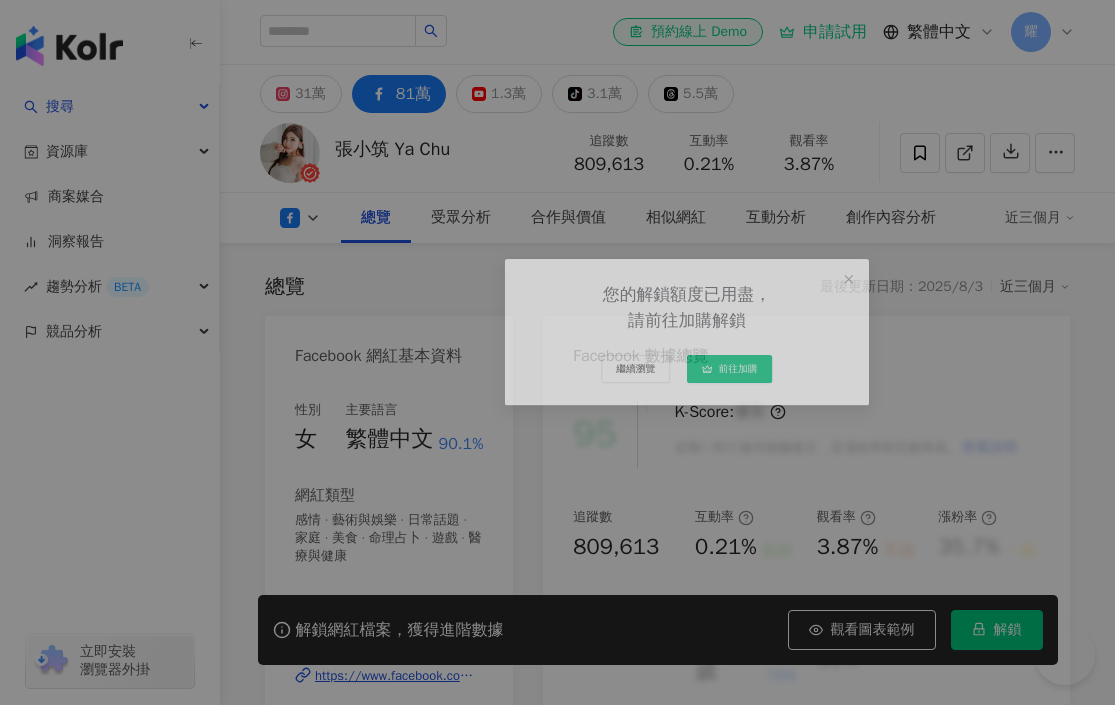 click 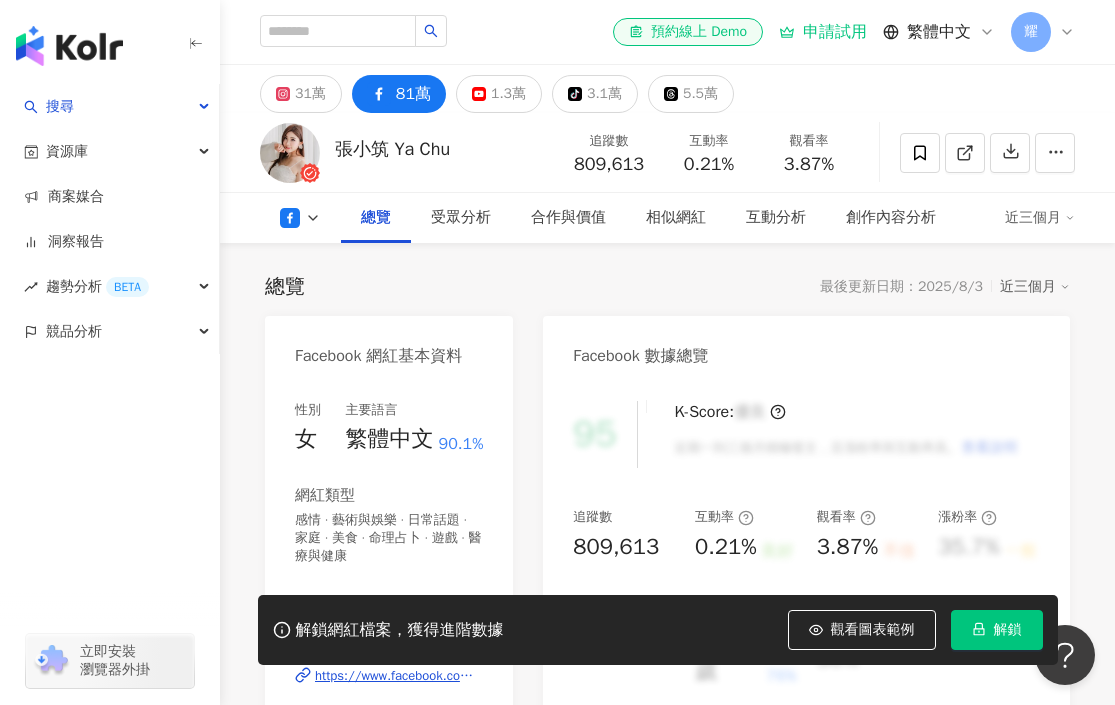 click on "解鎖" at bounding box center [997, 630] 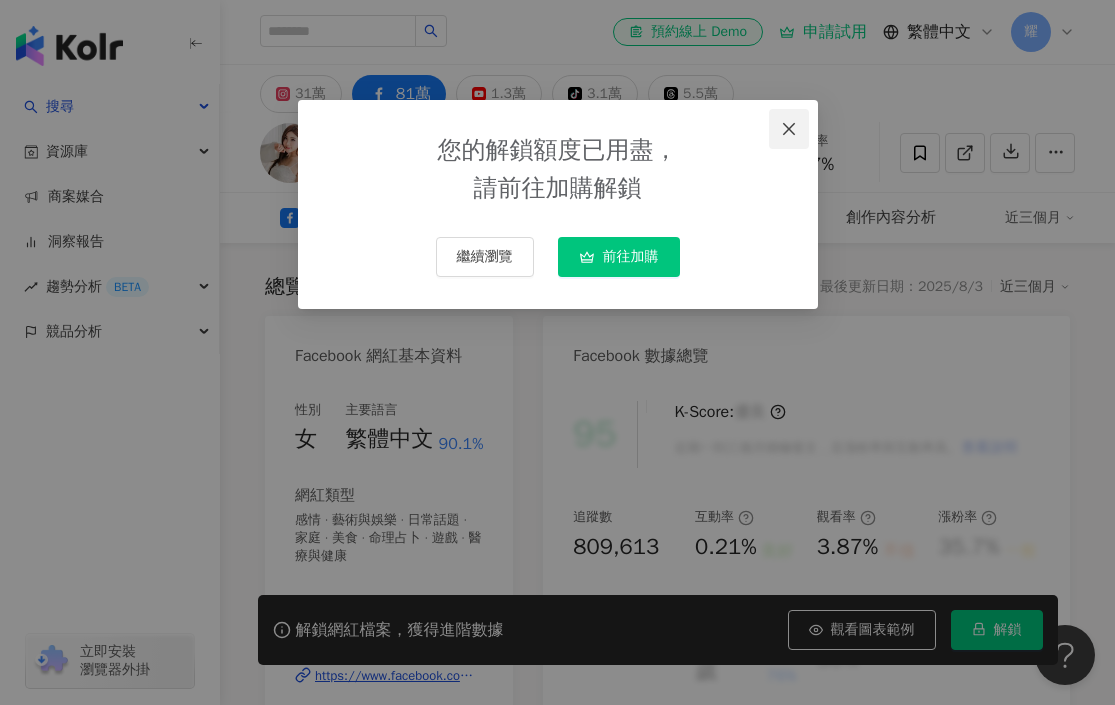 click 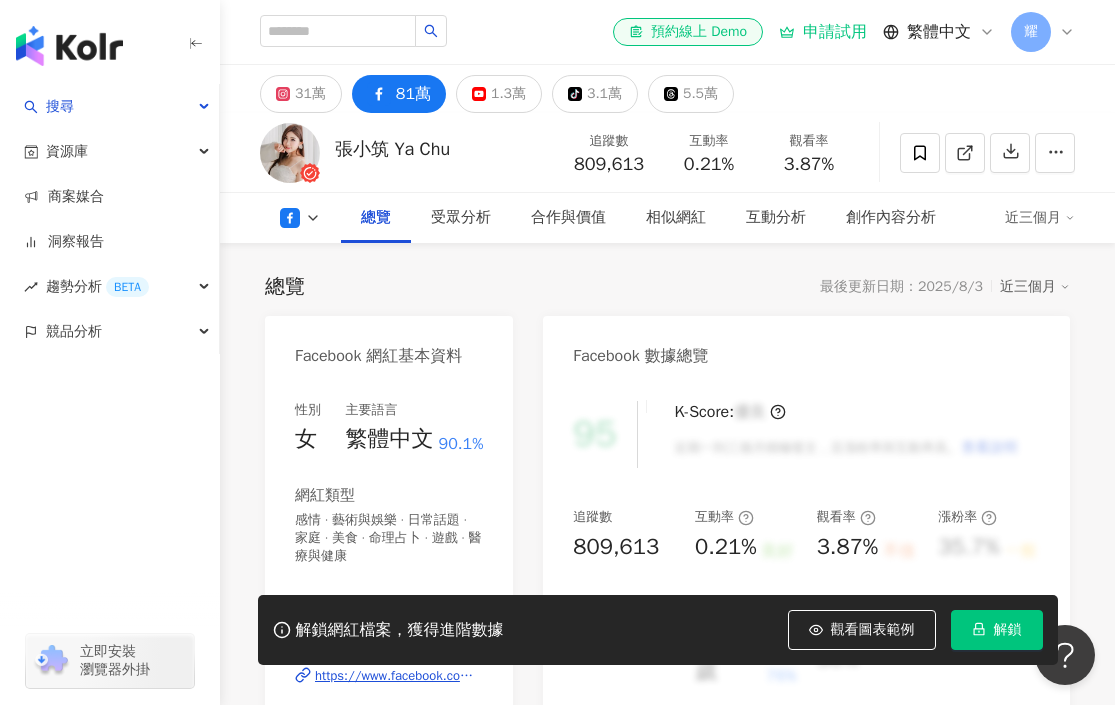 click on "申請試用" at bounding box center (823, 32) 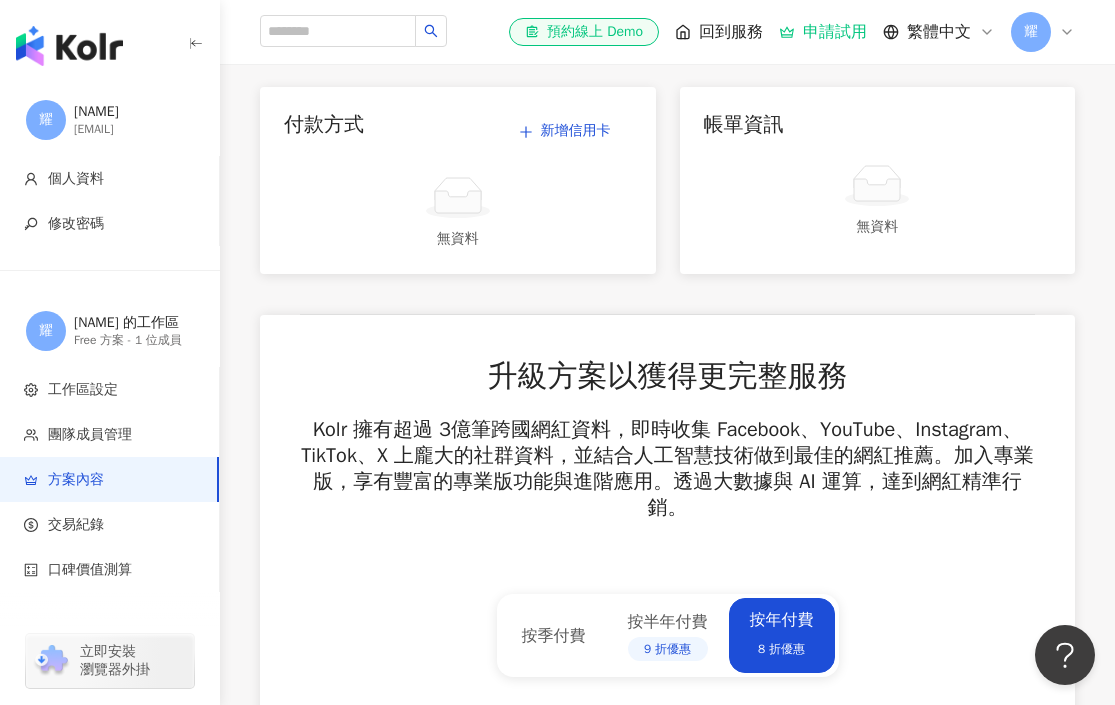 scroll, scrollTop: 368, scrollLeft: 0, axis: vertical 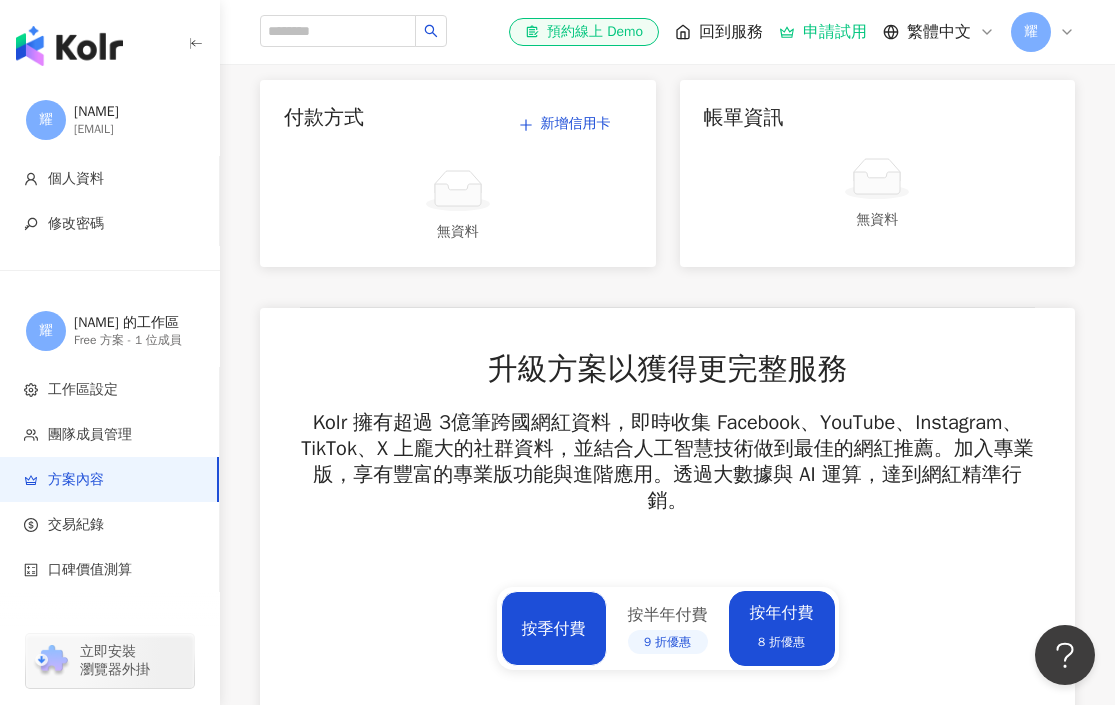 click on "按季付費" at bounding box center [554, 629] 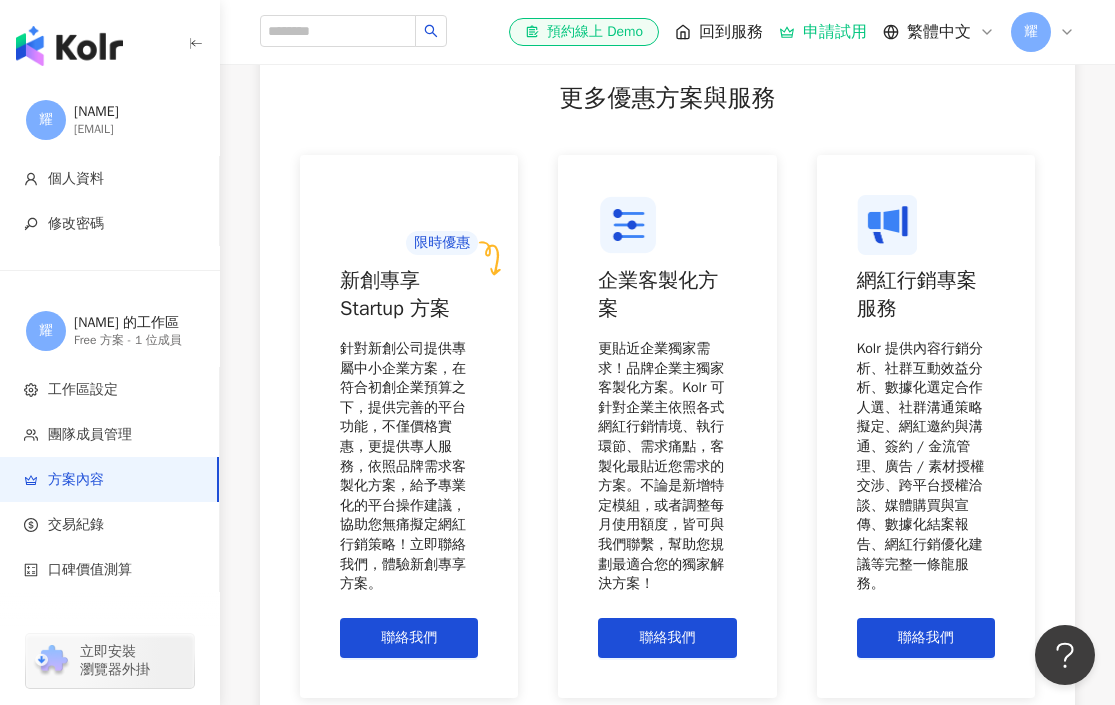 scroll, scrollTop: 1824, scrollLeft: 0, axis: vertical 